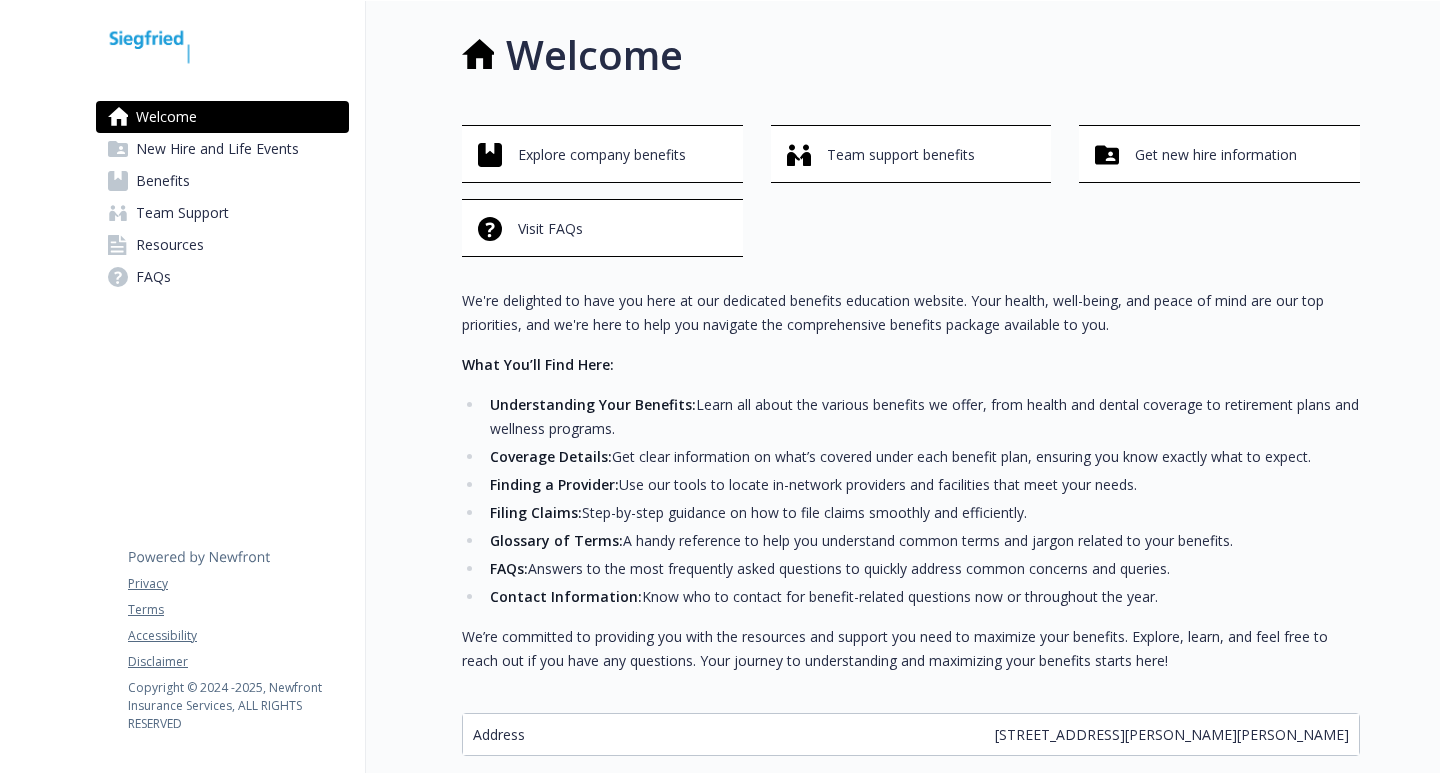 scroll, scrollTop: 0, scrollLeft: 0, axis: both 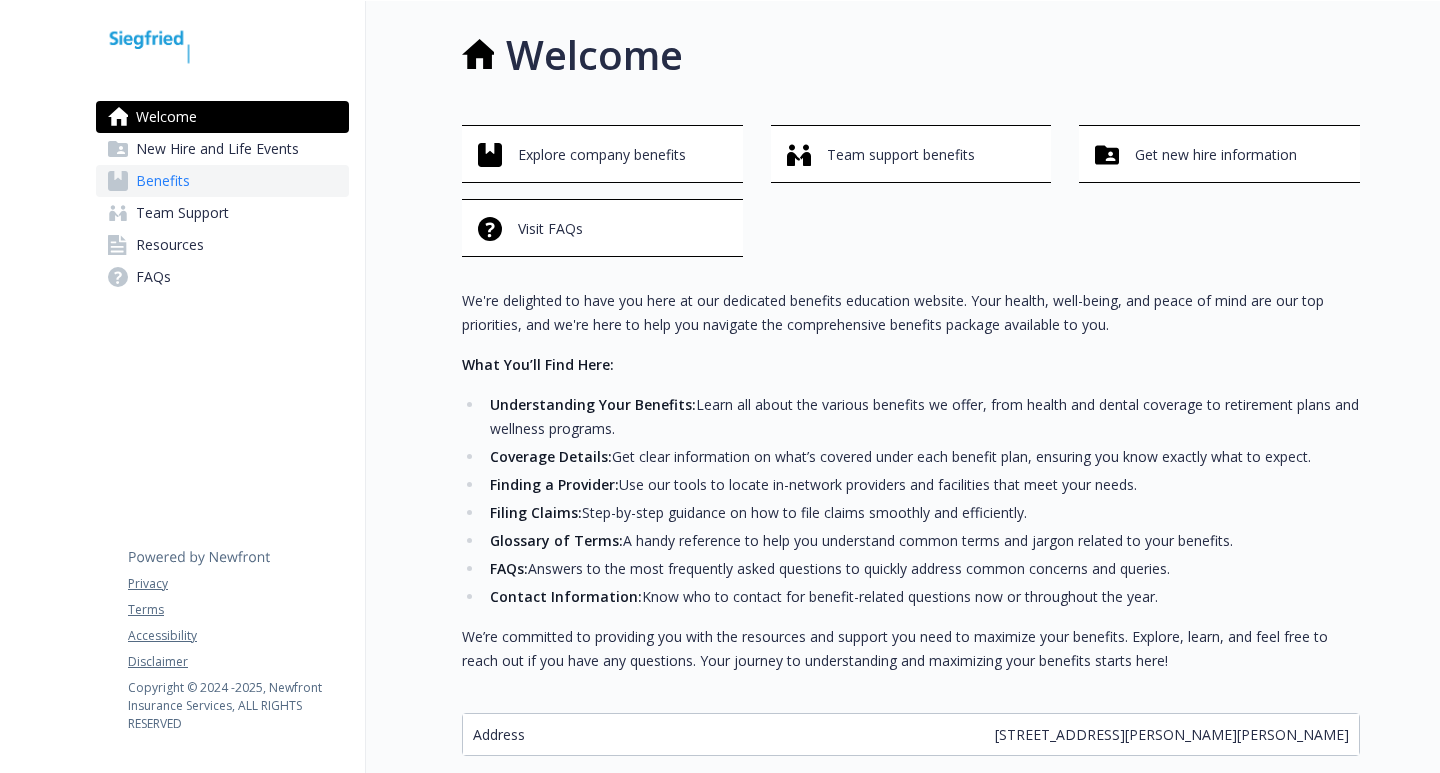 click on "Benefits" at bounding box center (163, 181) 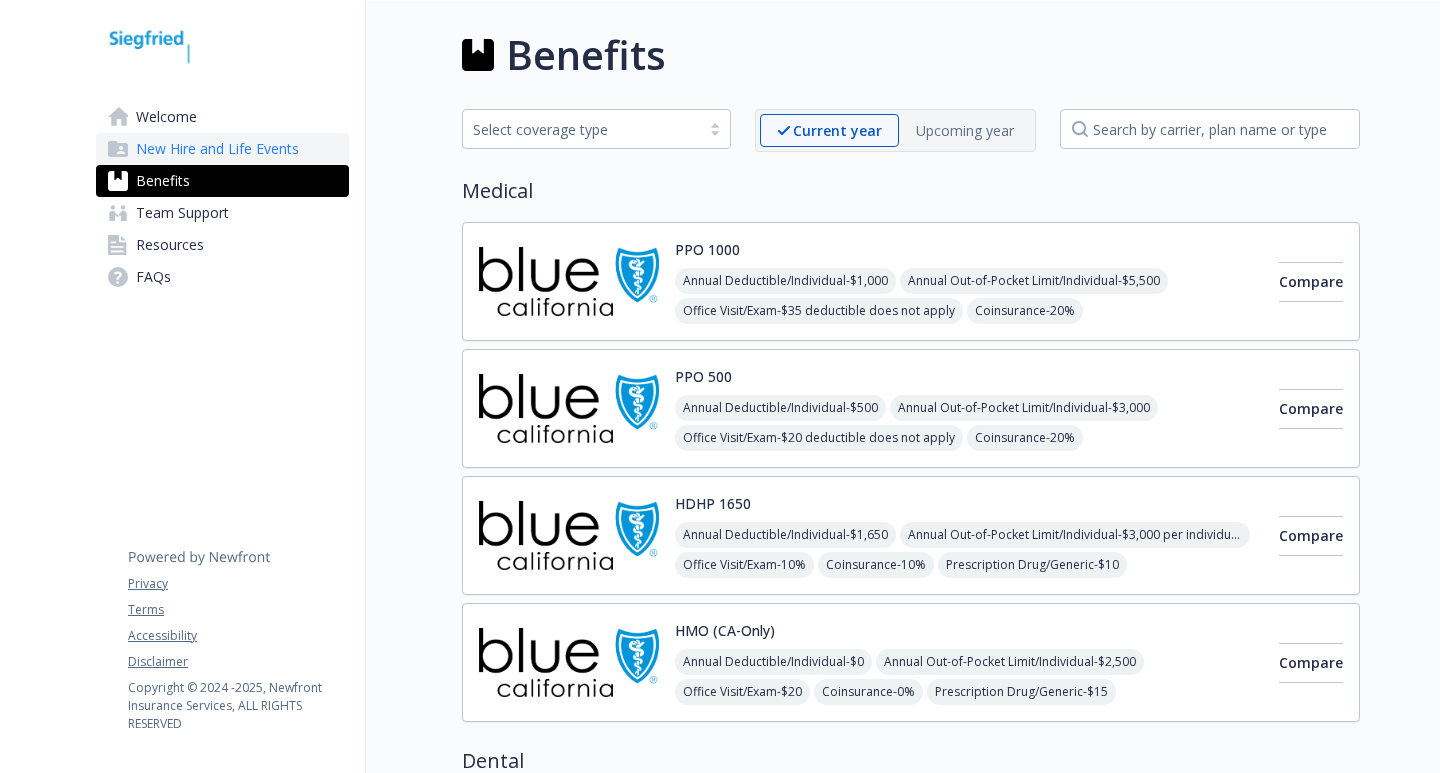 click on "New Hire and Life Events" at bounding box center [217, 149] 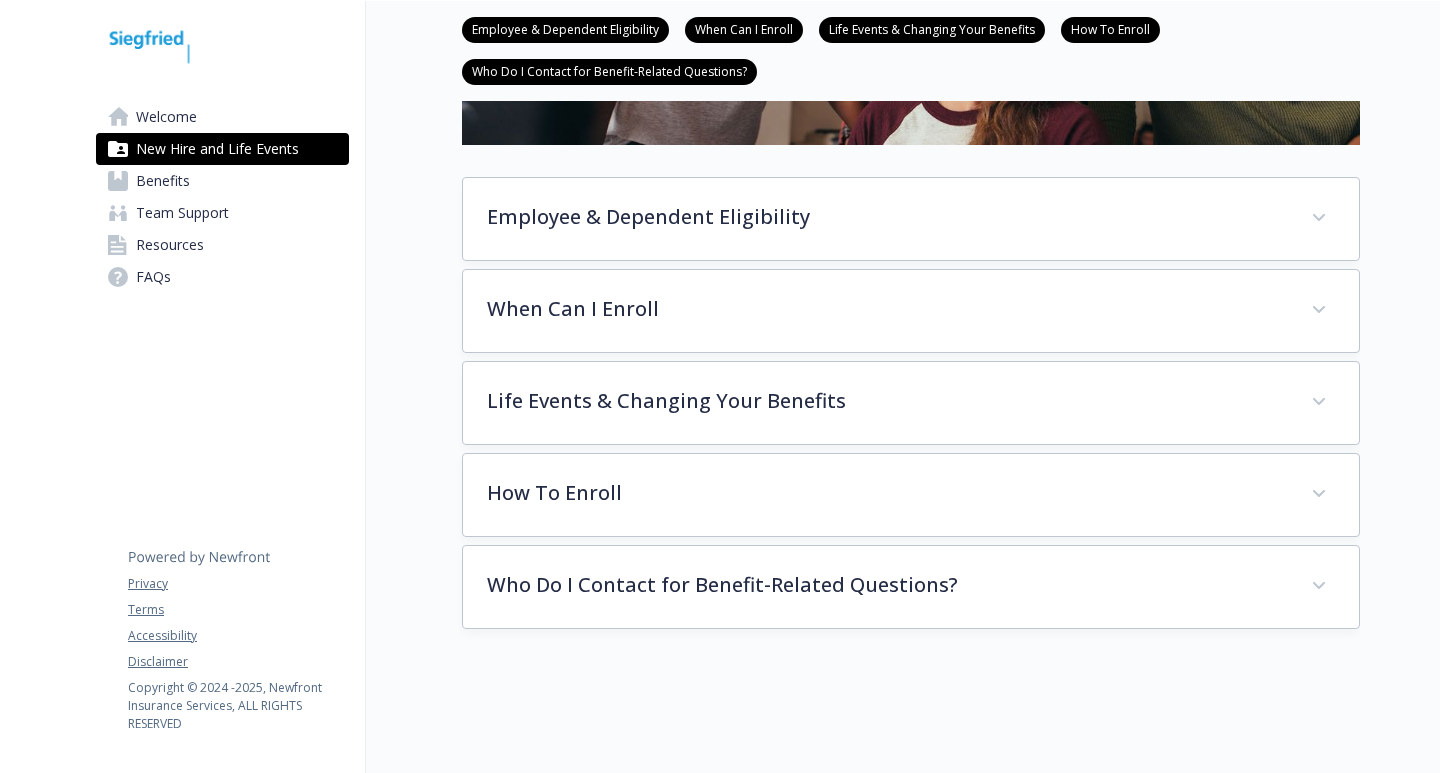 scroll, scrollTop: 443, scrollLeft: 0, axis: vertical 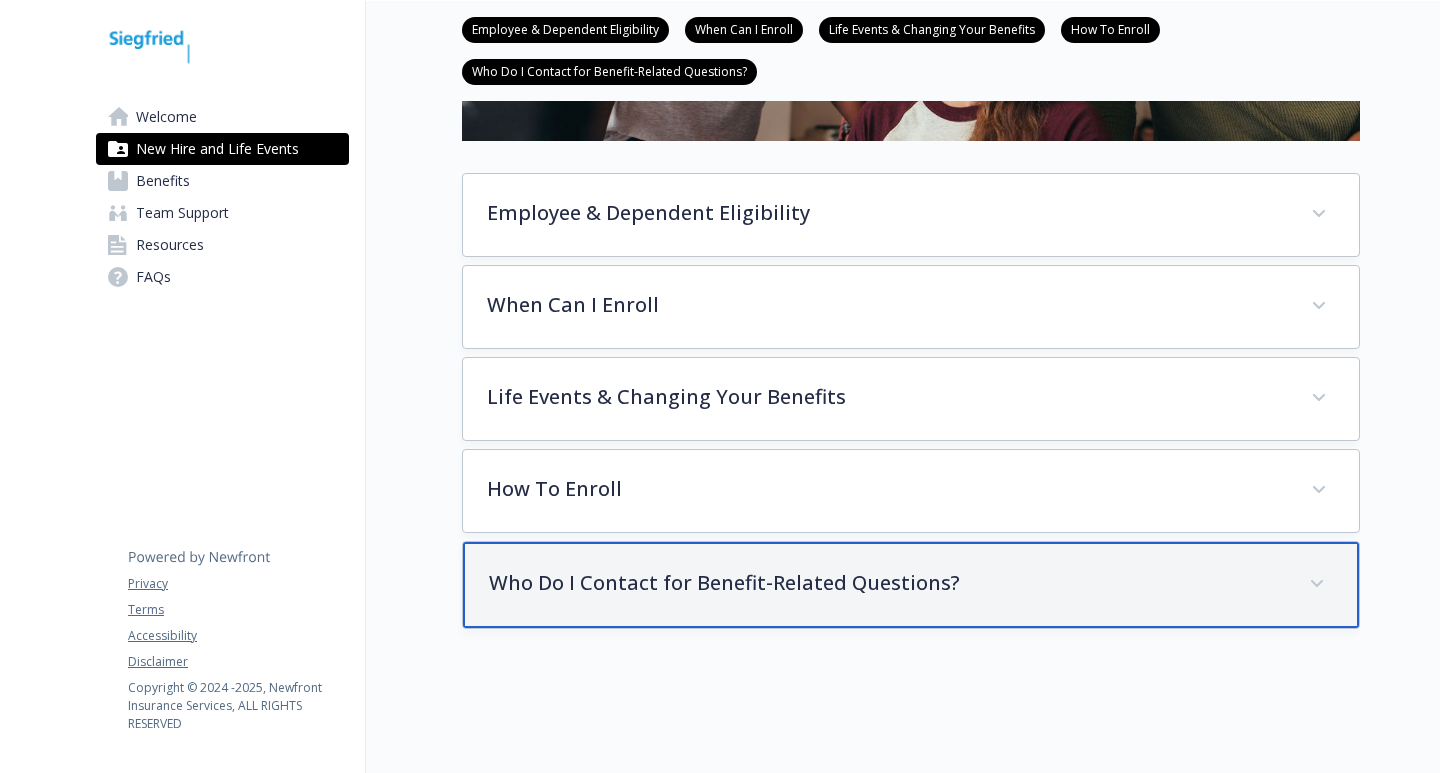 click on "Who Do I Contact for Benefit-Related Questions?" at bounding box center (887, 583) 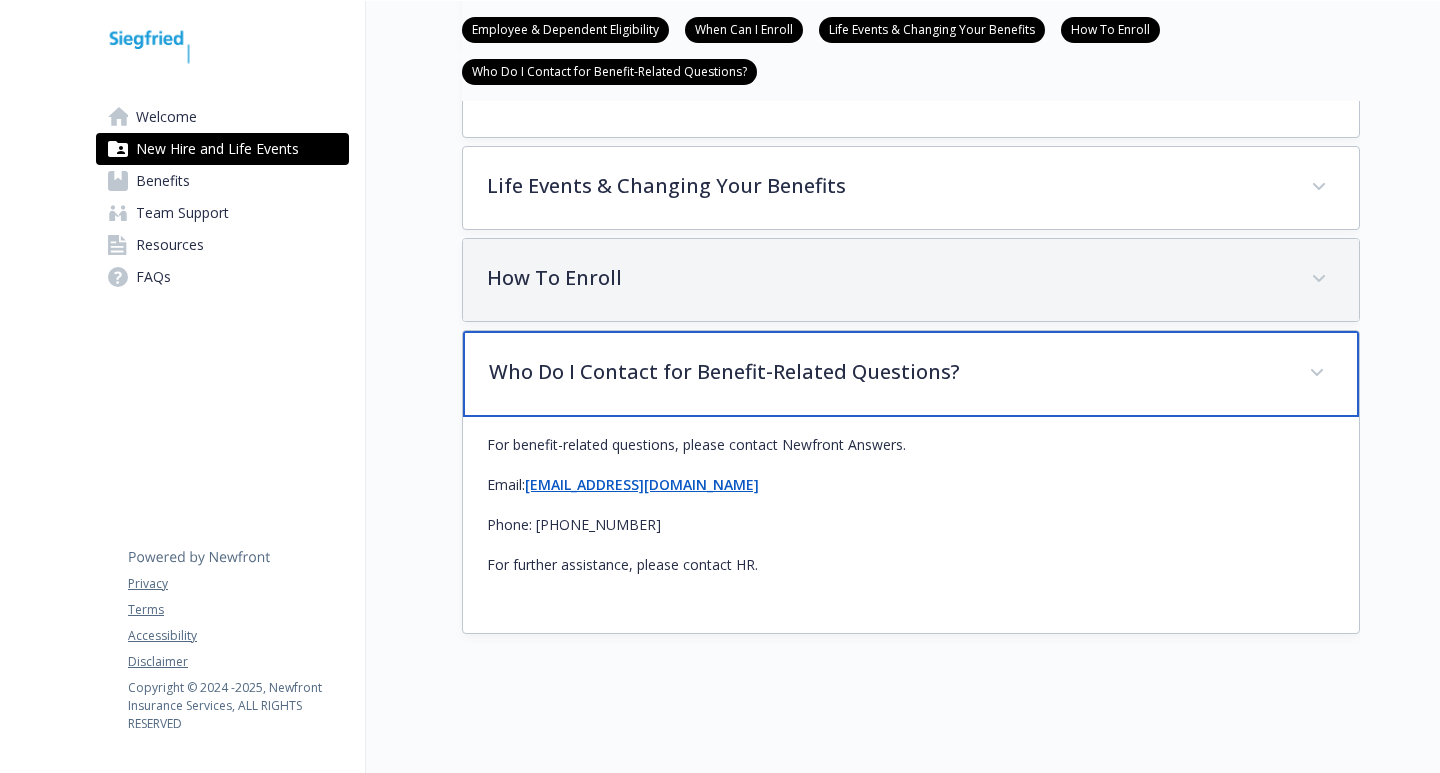 scroll, scrollTop: 663, scrollLeft: 0, axis: vertical 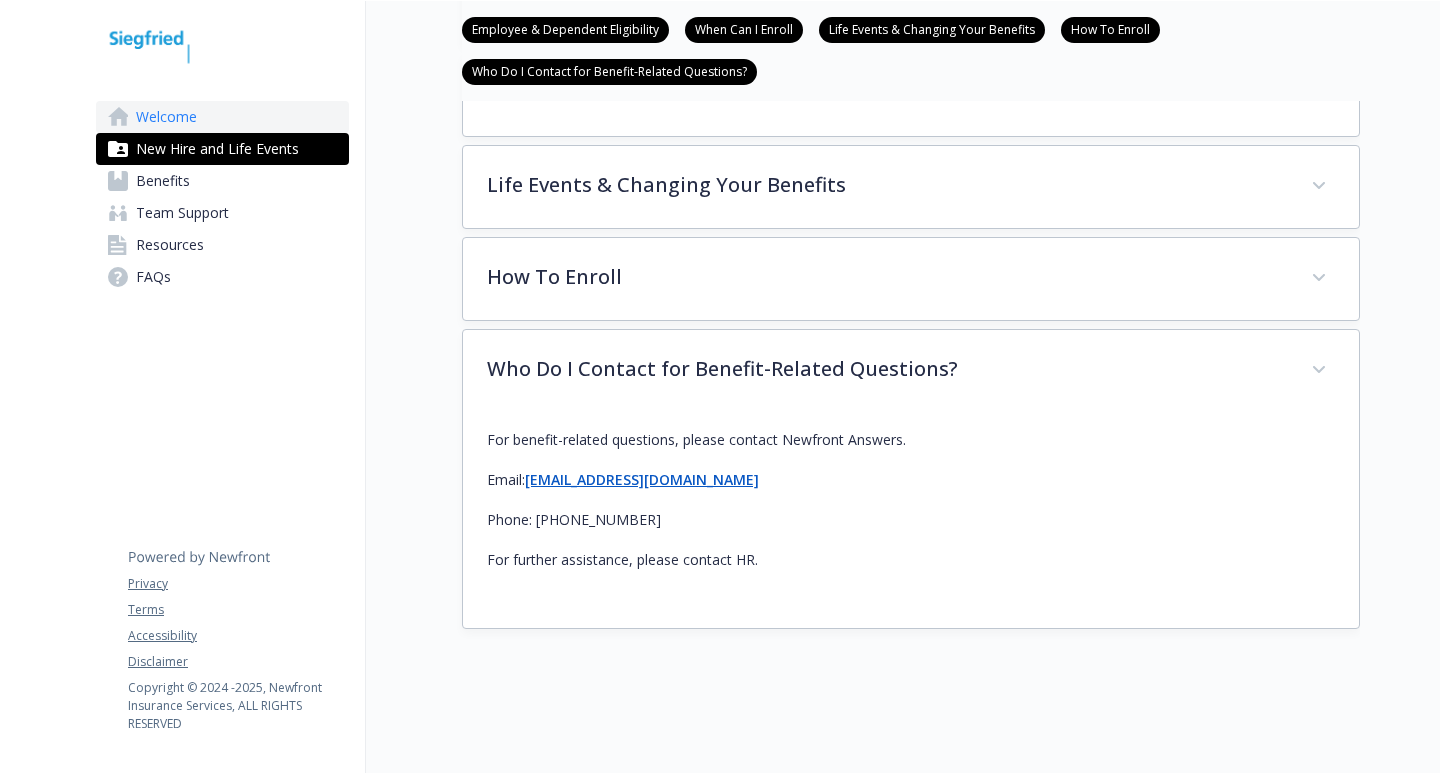click on "Welcome" at bounding box center [166, 117] 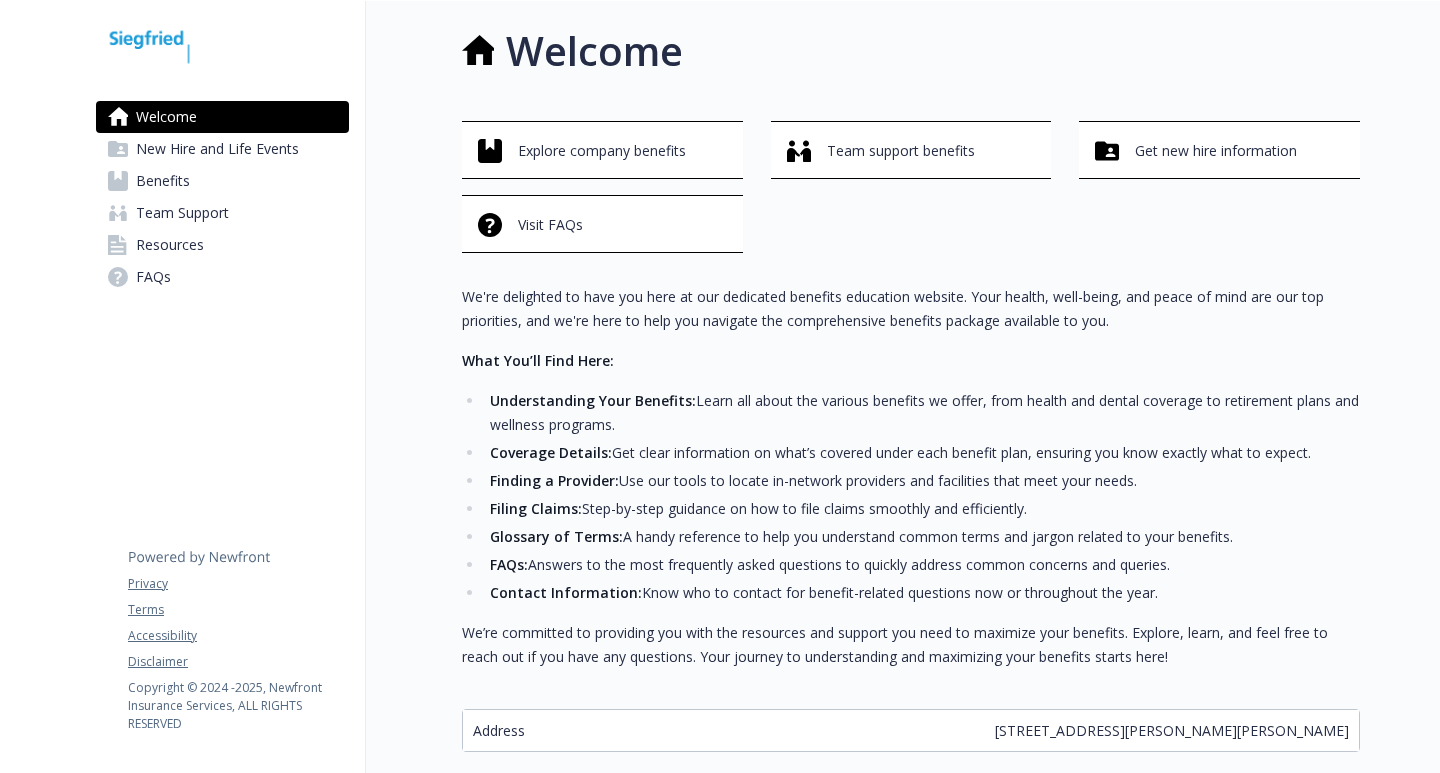 scroll, scrollTop: 0, scrollLeft: 0, axis: both 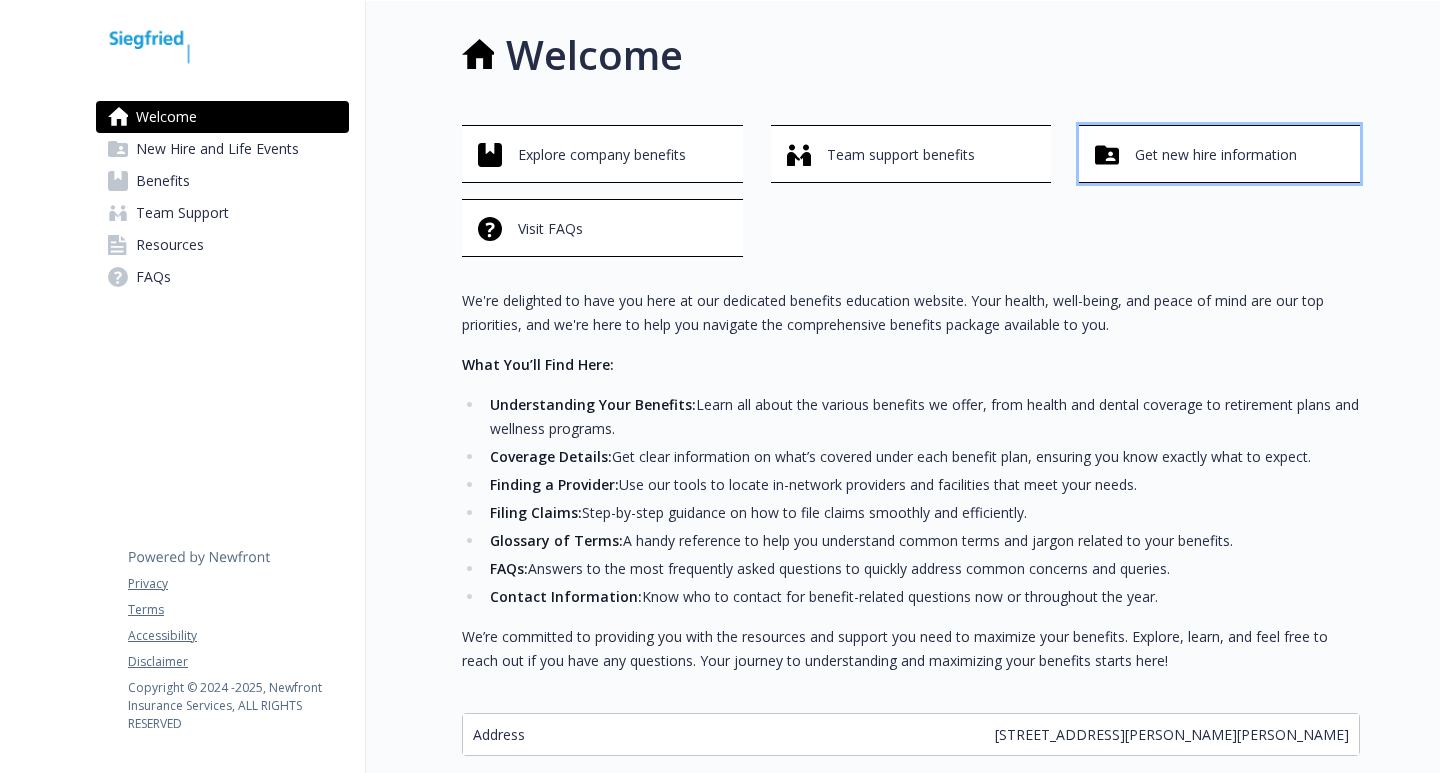 click on "Get new hire information" at bounding box center [1216, 155] 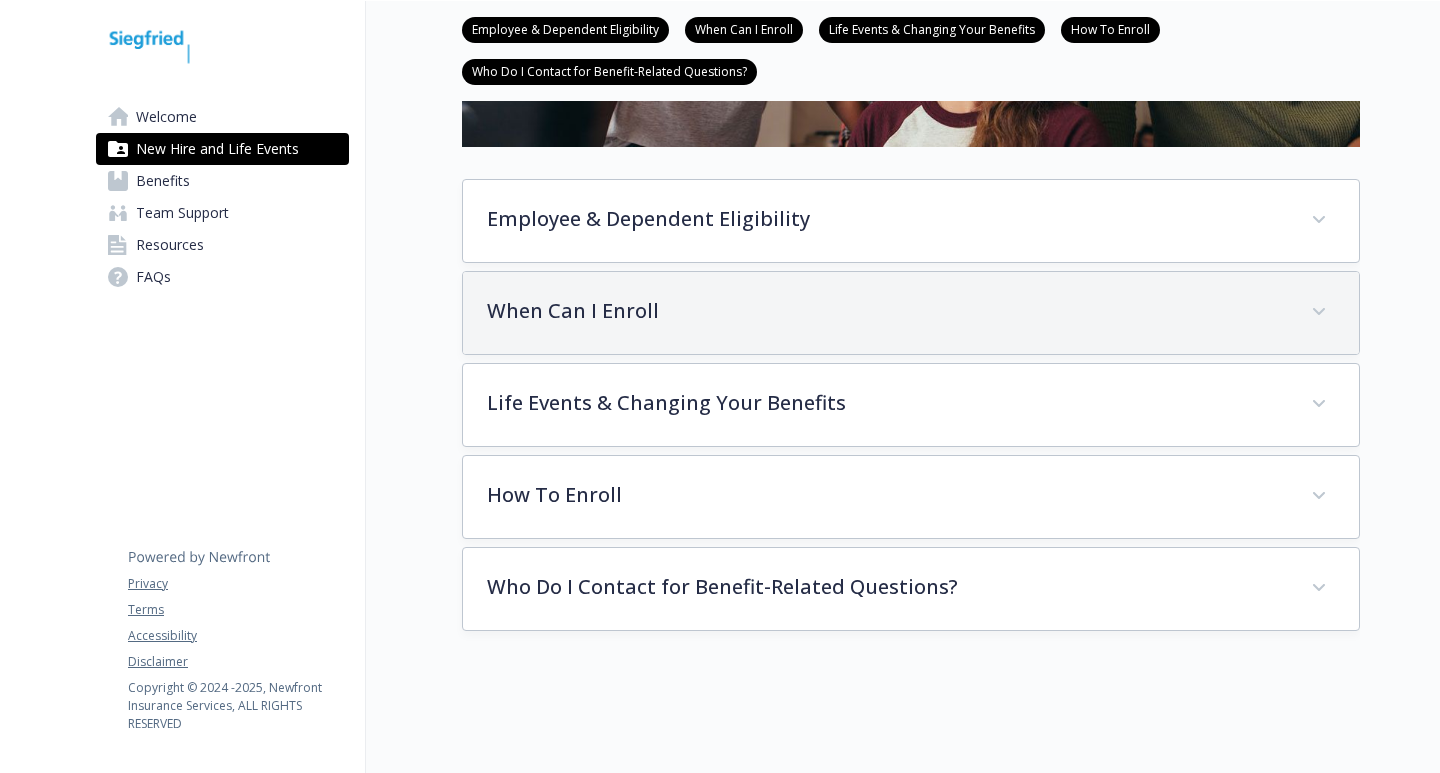 scroll, scrollTop: 443, scrollLeft: 0, axis: vertical 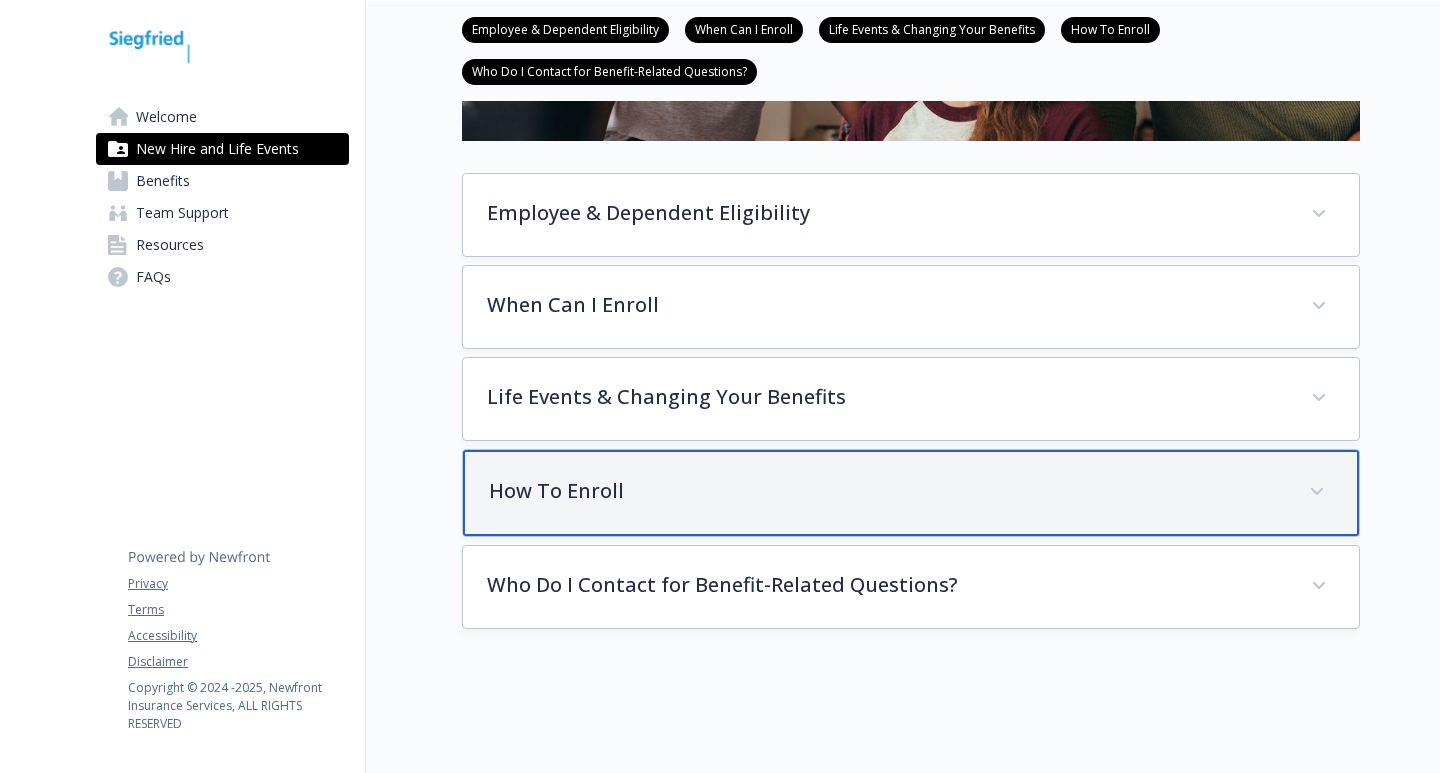click on "How To Enroll" at bounding box center [887, 491] 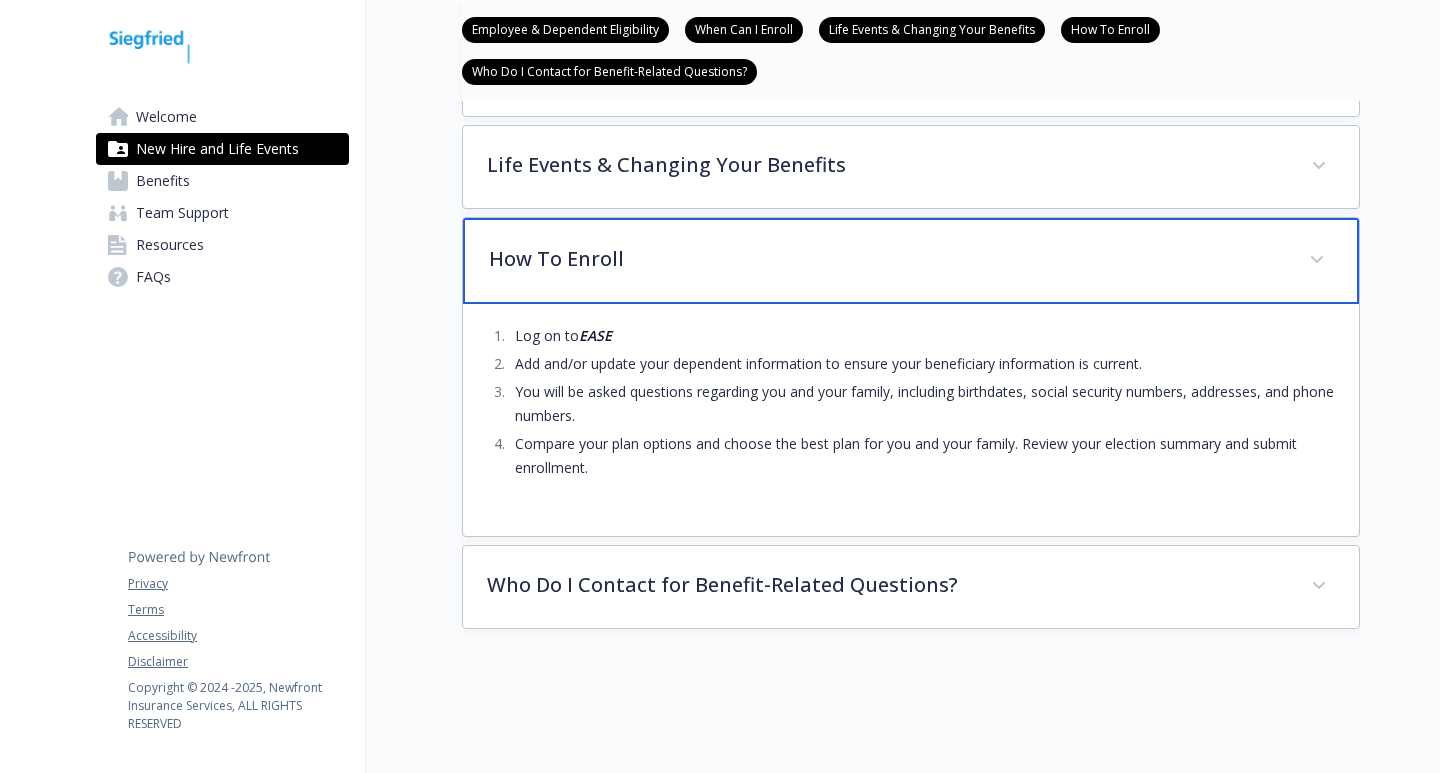 scroll, scrollTop: 679, scrollLeft: 0, axis: vertical 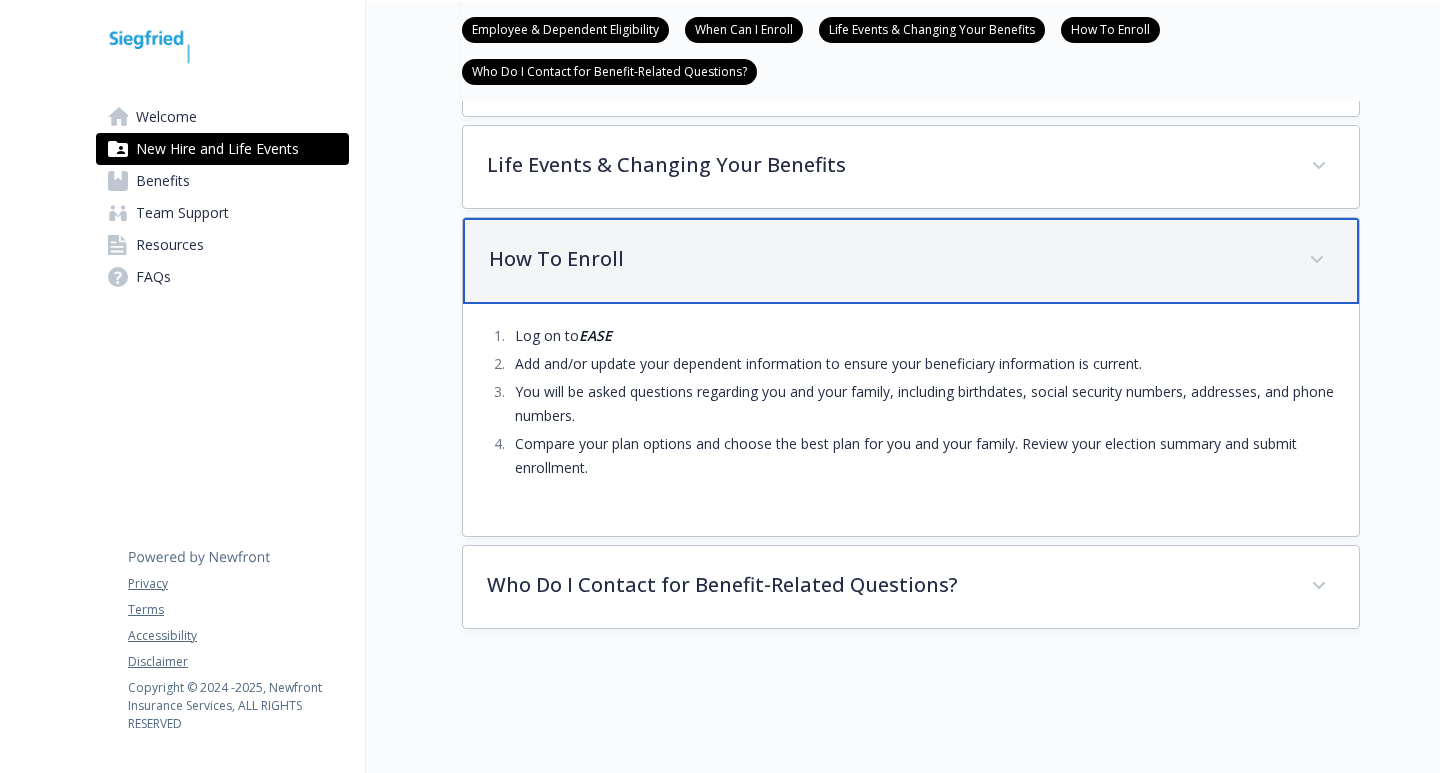 click on "How To Enroll" at bounding box center [887, 259] 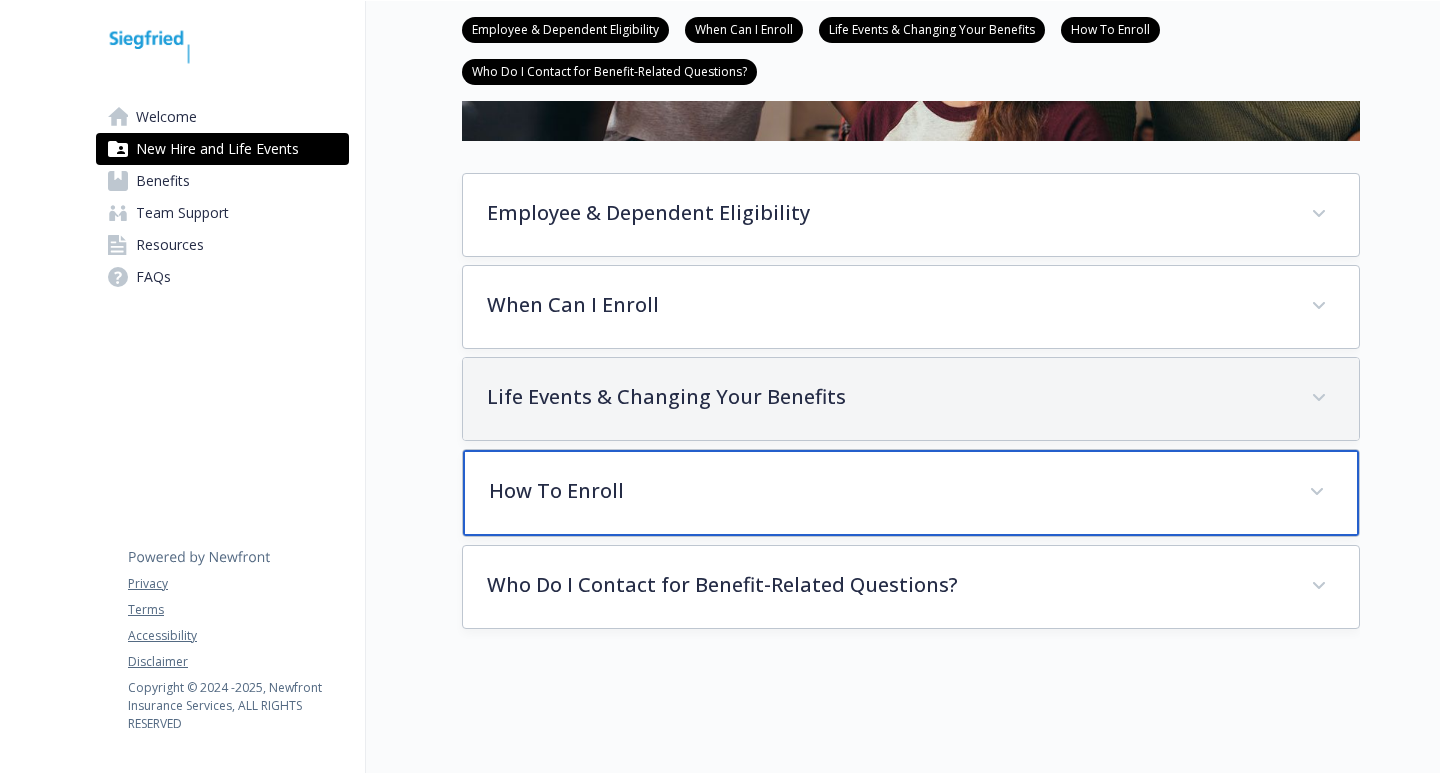 scroll, scrollTop: 447, scrollLeft: 0, axis: vertical 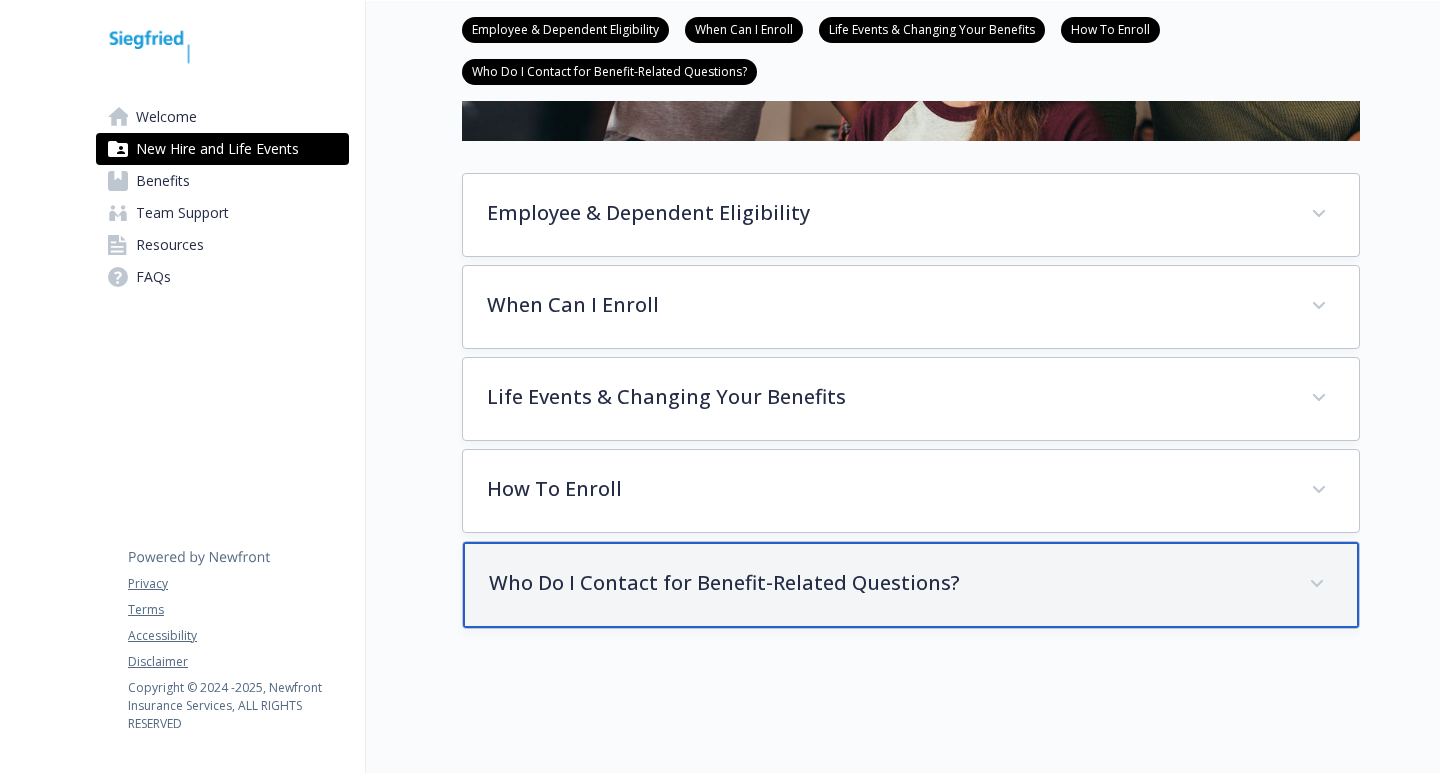 click on "Who Do I Contact for Benefit-Related Questions?" at bounding box center (887, 583) 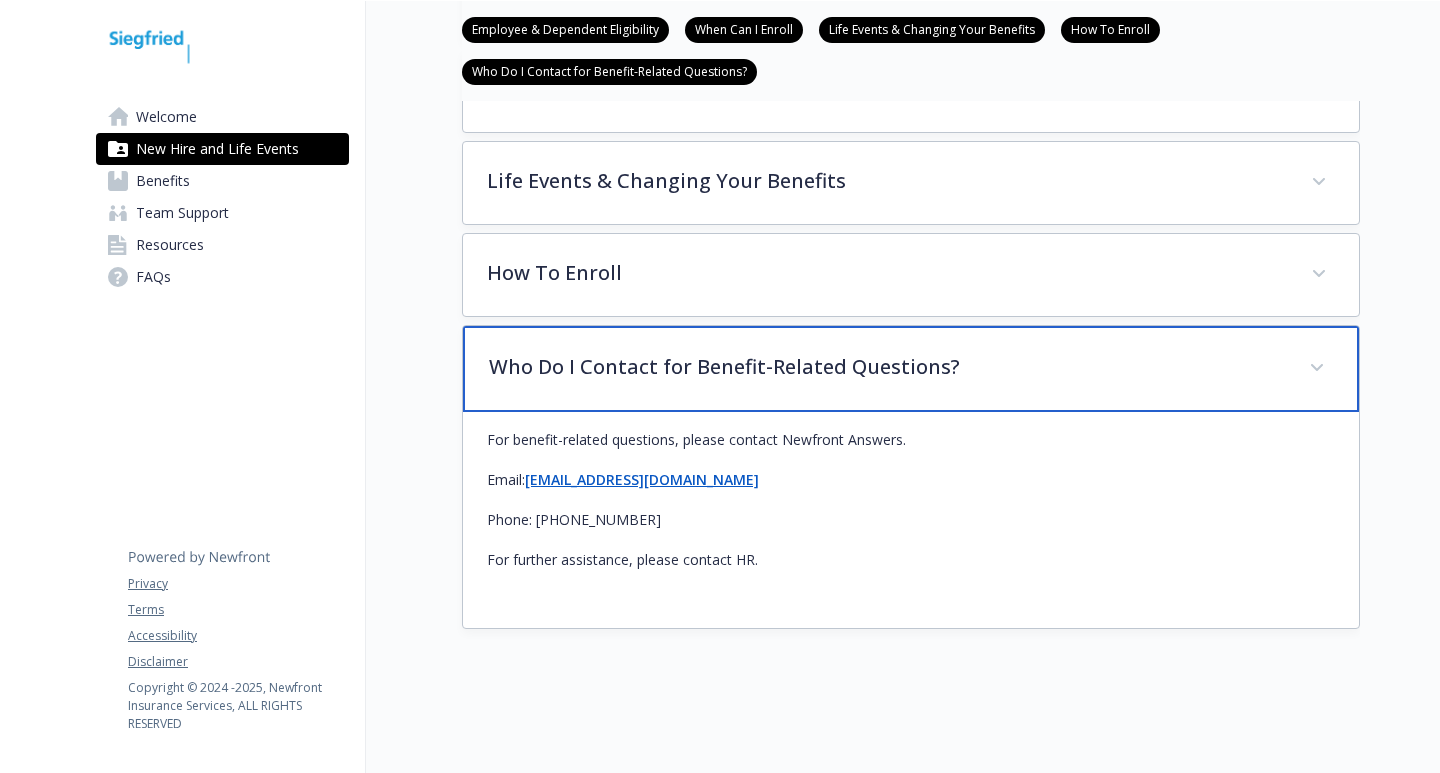 scroll, scrollTop: 663, scrollLeft: 0, axis: vertical 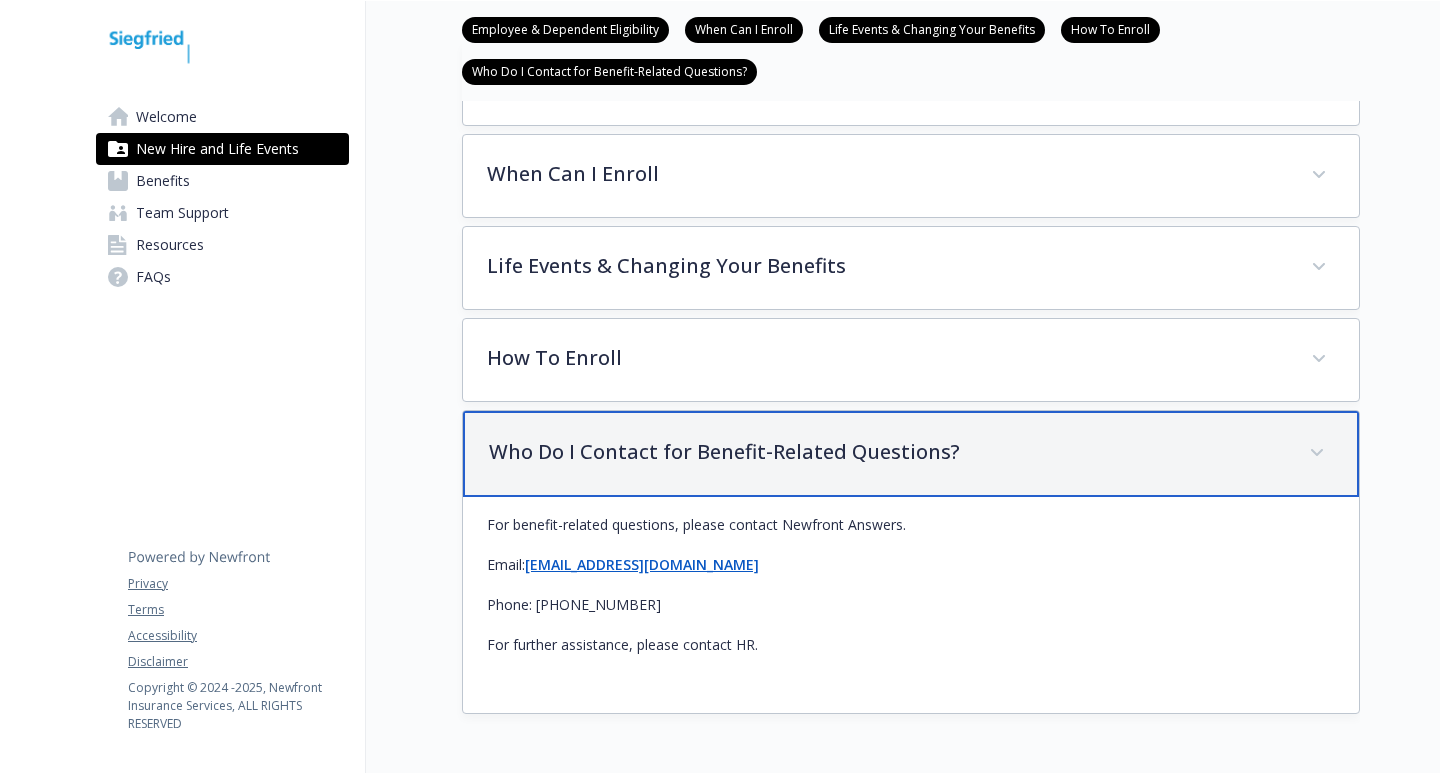 click on "Who Do I Contact for Benefit-Related Questions?" at bounding box center (911, 454) 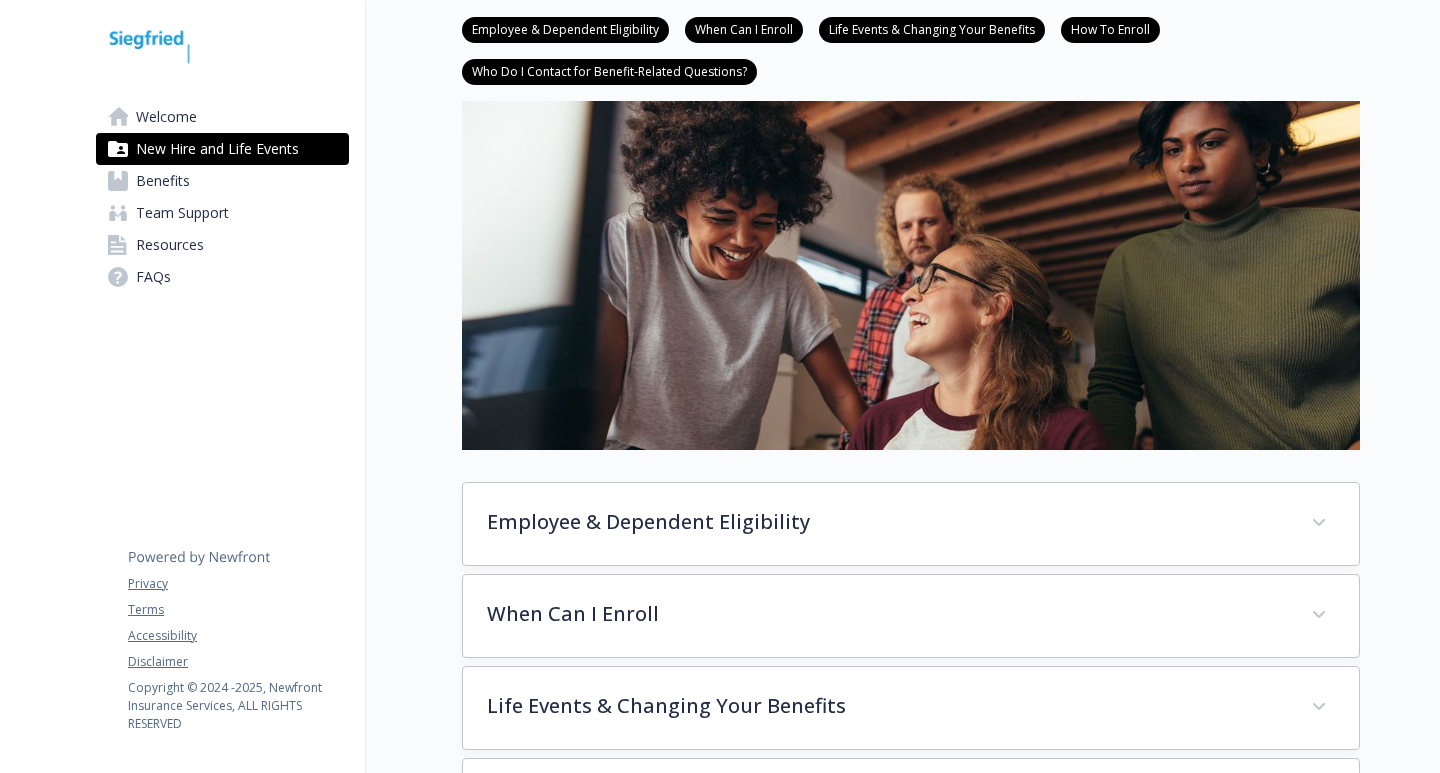 scroll, scrollTop: 400, scrollLeft: 0, axis: vertical 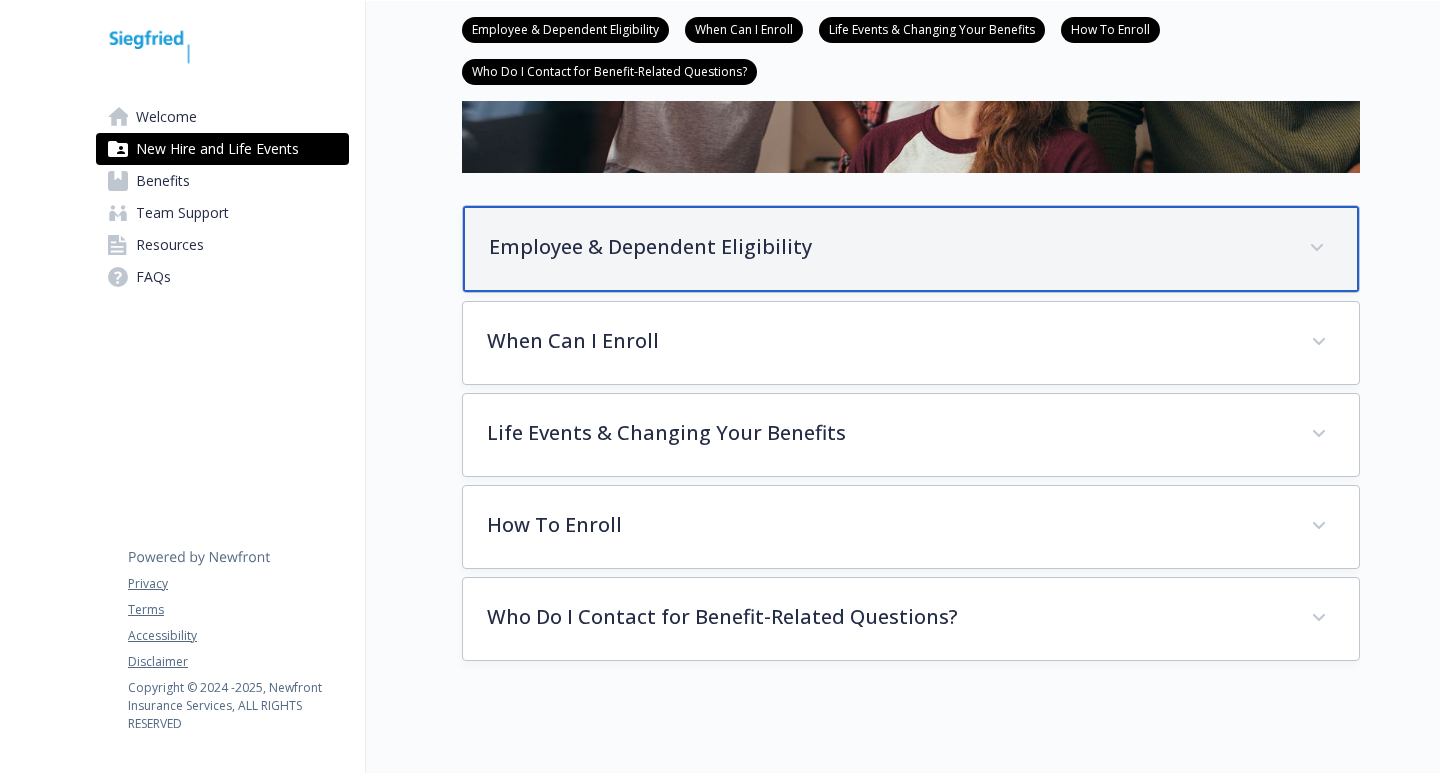 click on "Employee & Dependent Eligibility" at bounding box center [887, 247] 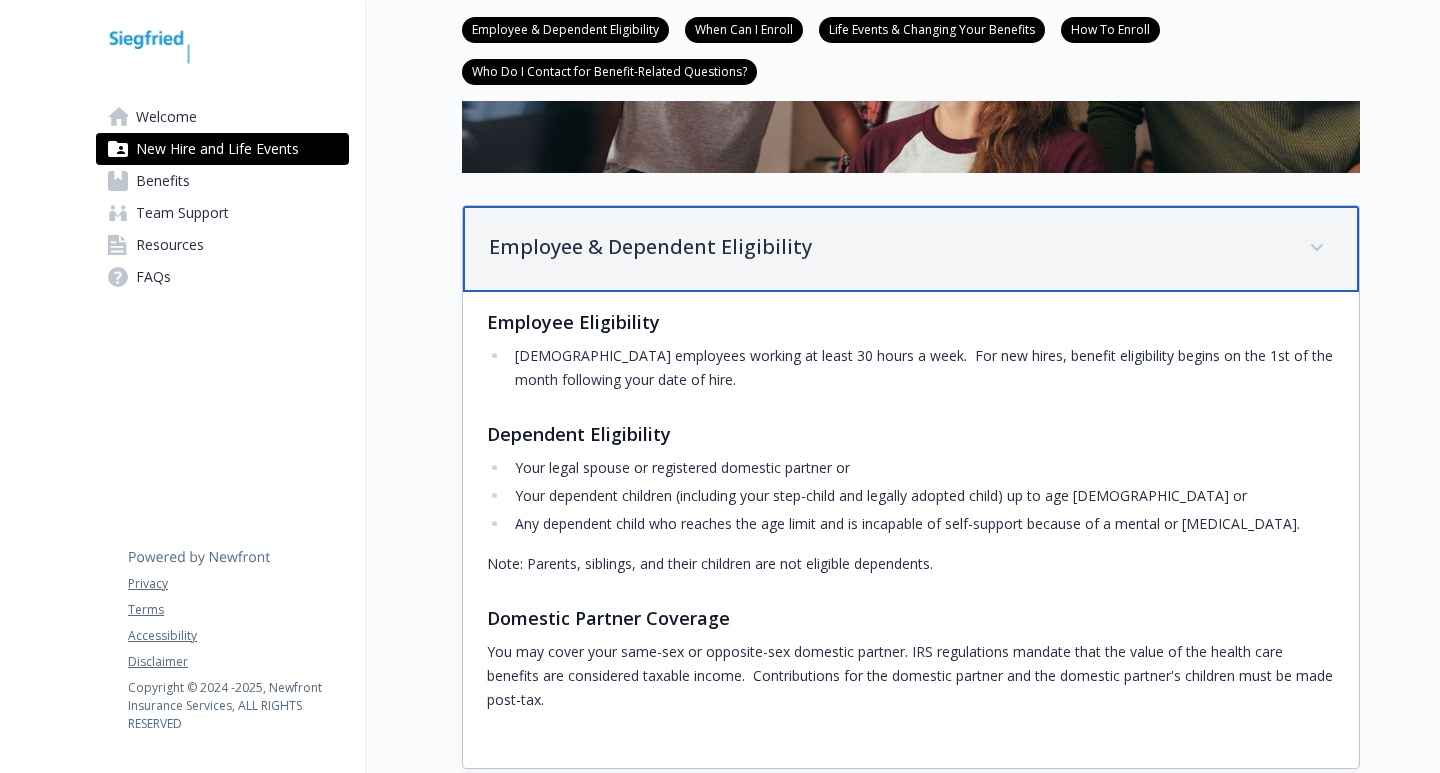 click on "Employee & Dependent Eligibility" at bounding box center (887, 247) 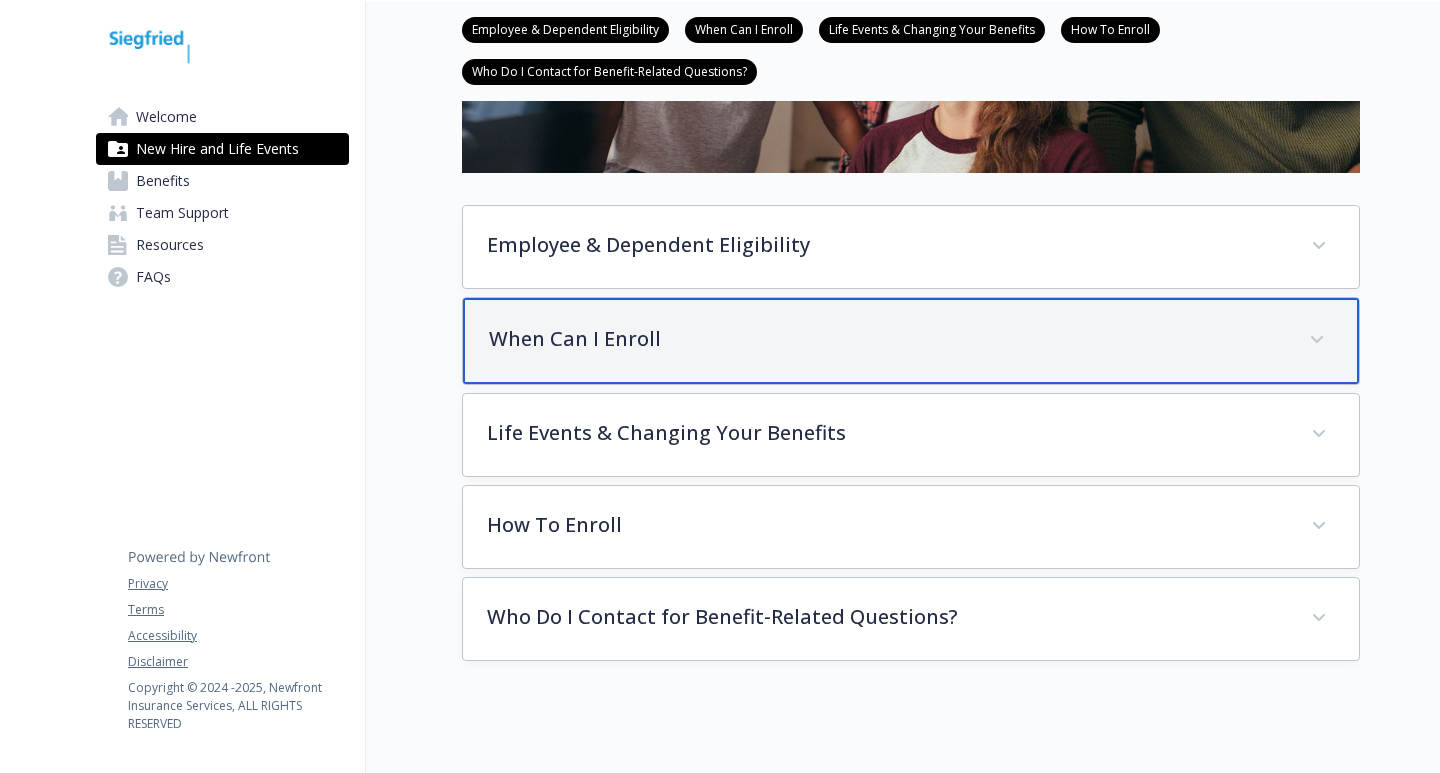 click on "When Can I Enroll" at bounding box center [887, 339] 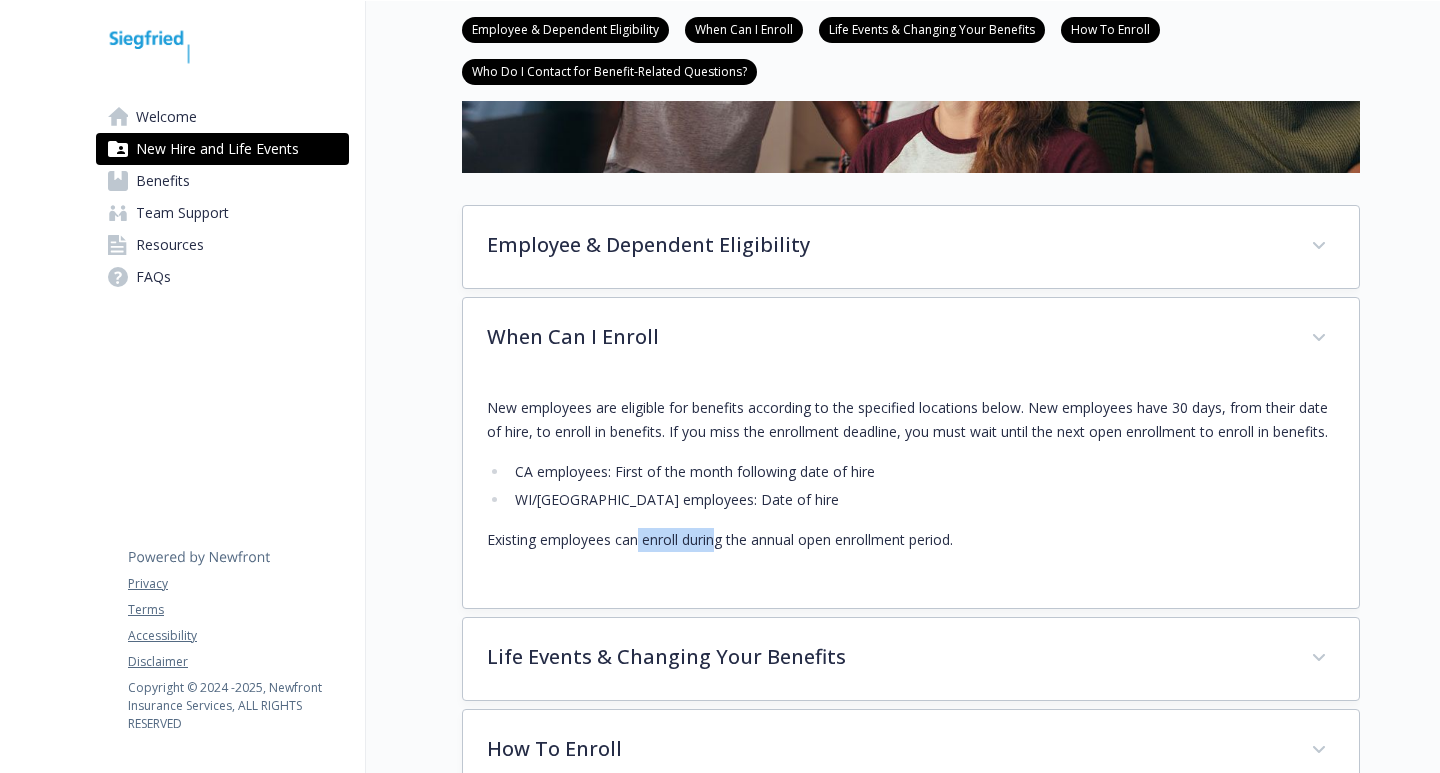 drag, startPoint x: 719, startPoint y: 538, endPoint x: 634, endPoint y: 538, distance: 85 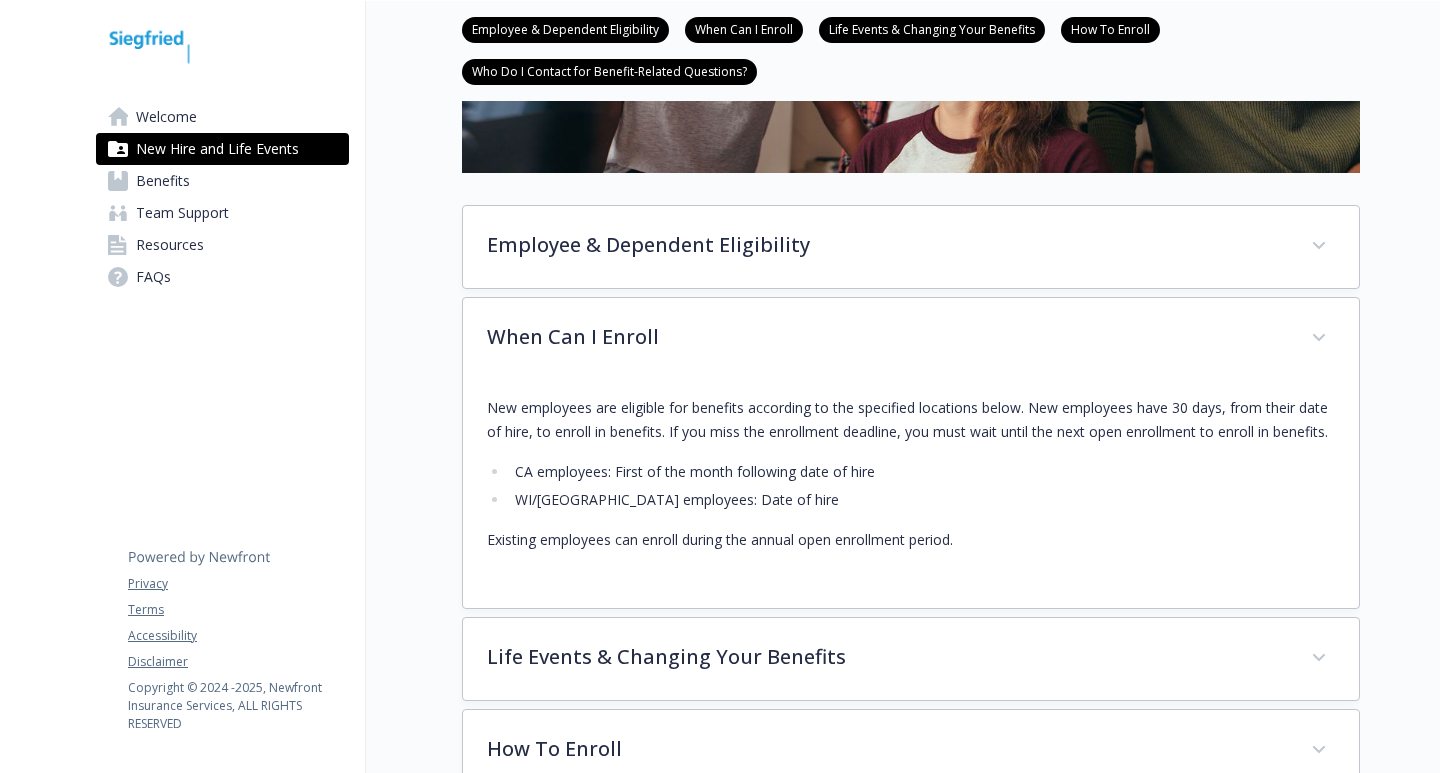 click on "New employees are eligible for benefits according to the specified locations below.  New employees have 30 days, from their date of hire, to enroll in benefits. If you miss the enrollment deadline, you must wait until the next open enrollment to enroll in benefits.
CA employees: First of the month following date of hire
WI/[GEOGRAPHIC_DATA] employees: Date of hire
Existing employees can enroll during the annual open enrollment period." at bounding box center (911, 474) 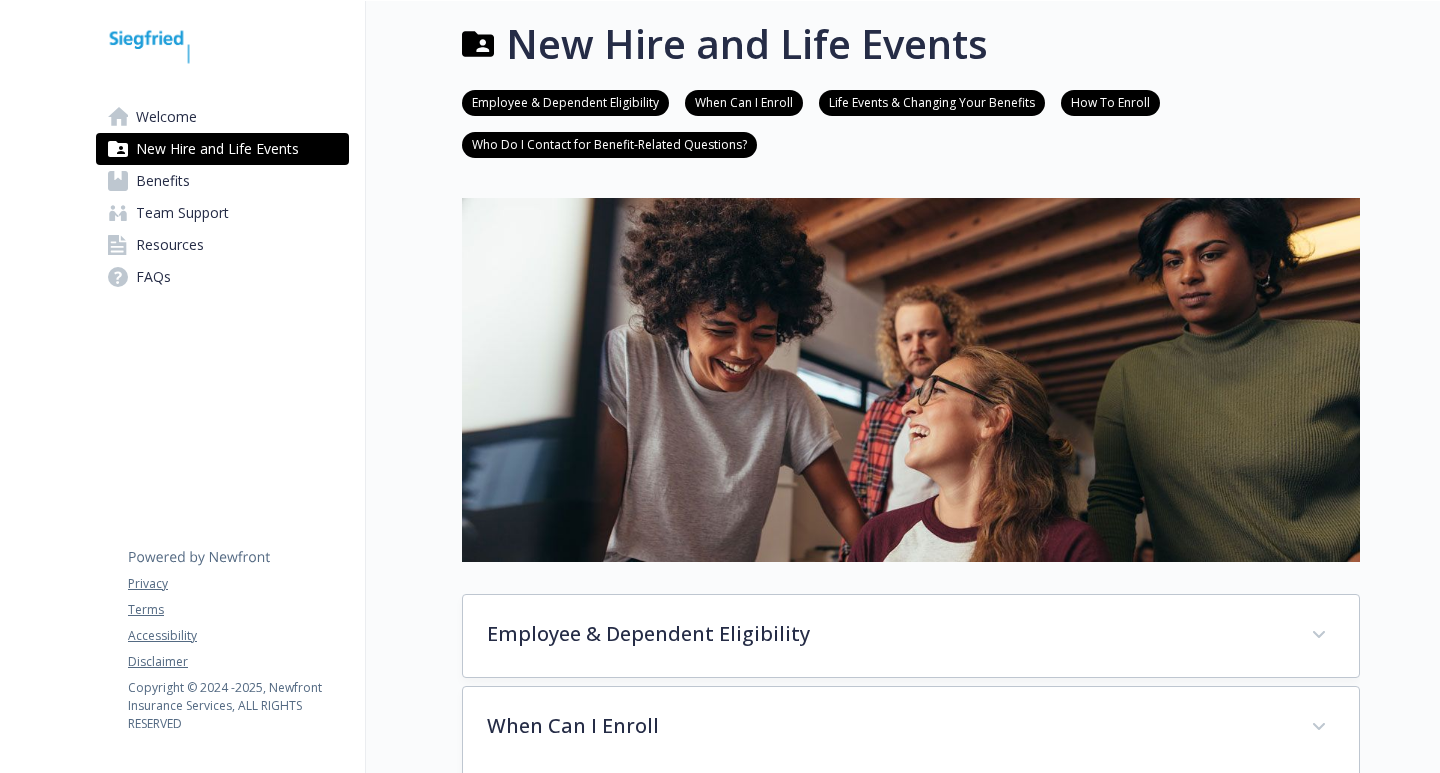 scroll, scrollTop: 0, scrollLeft: 0, axis: both 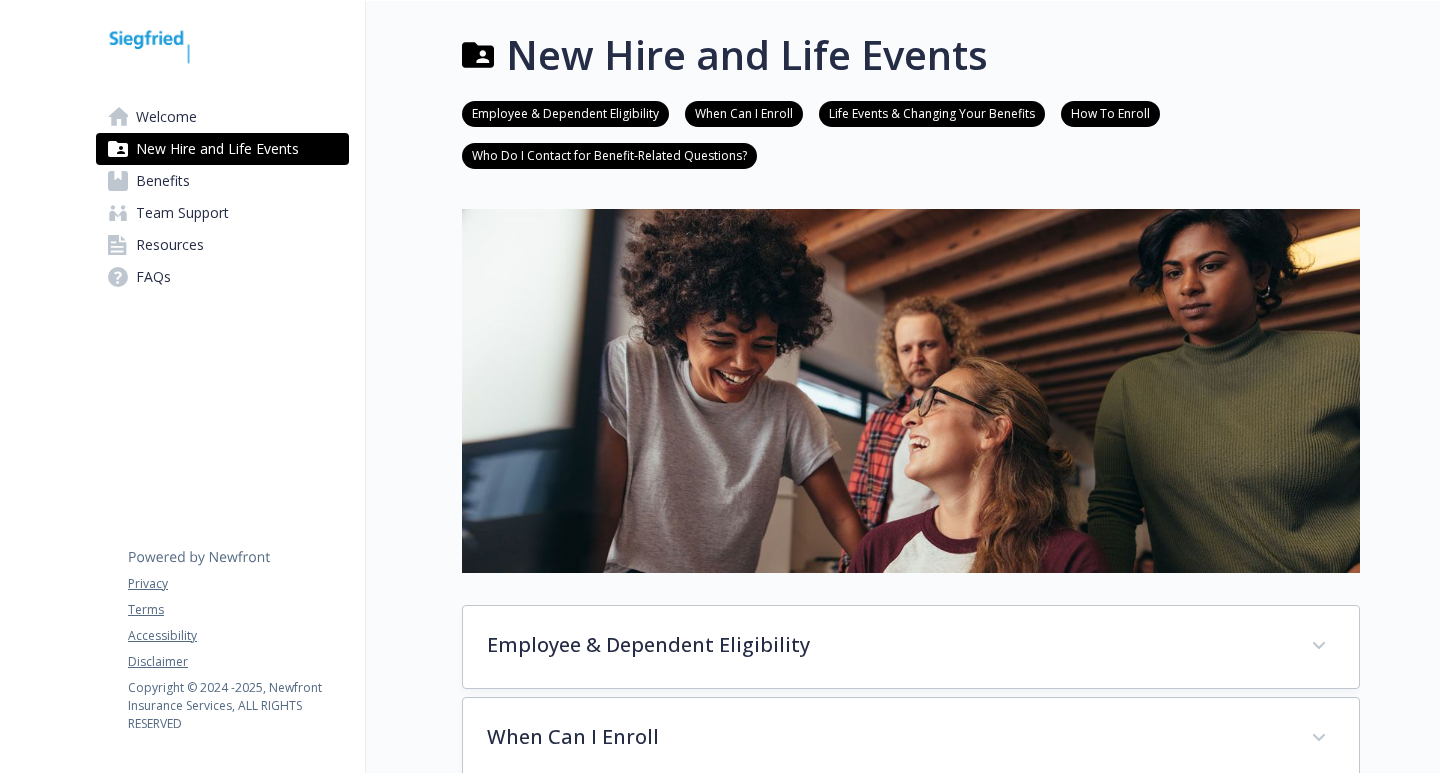 click on "New Hire and Life Events Employee & Dependent Eligibility When Can I Enroll Life Events & Changing Your Benefits How To Enroll Who Do I Contact for Benefit-Related Questions? Employee & Dependent Eligibility Employee Eligibility
[DEMOGRAPHIC_DATA] employees working at least 30 hours a week.  For new hires, benefit eligibility begins on the 1st of the month following your date of hire.
Dependent Eligibility
Your legal spouse or registered domestic partner or
Your dependent children (including your step-child and legally adopted child) up to age [DEMOGRAPHIC_DATA] or
Any dependent child who reaches the age limit and is incapable of self-support because of a mental or [MEDICAL_DATA].
Note: Parents, siblings, and their children are not eligible dependents.
Domestic Partner Coverage
When Can I Enroll
CA employees: First of the month following date of hire
WI/[GEOGRAPHIC_DATA] employees: Date of hire
Existing employees can enroll during the annual open enrollment period. Life Events & Changing Your Benefits" at bounding box center (863, 655) 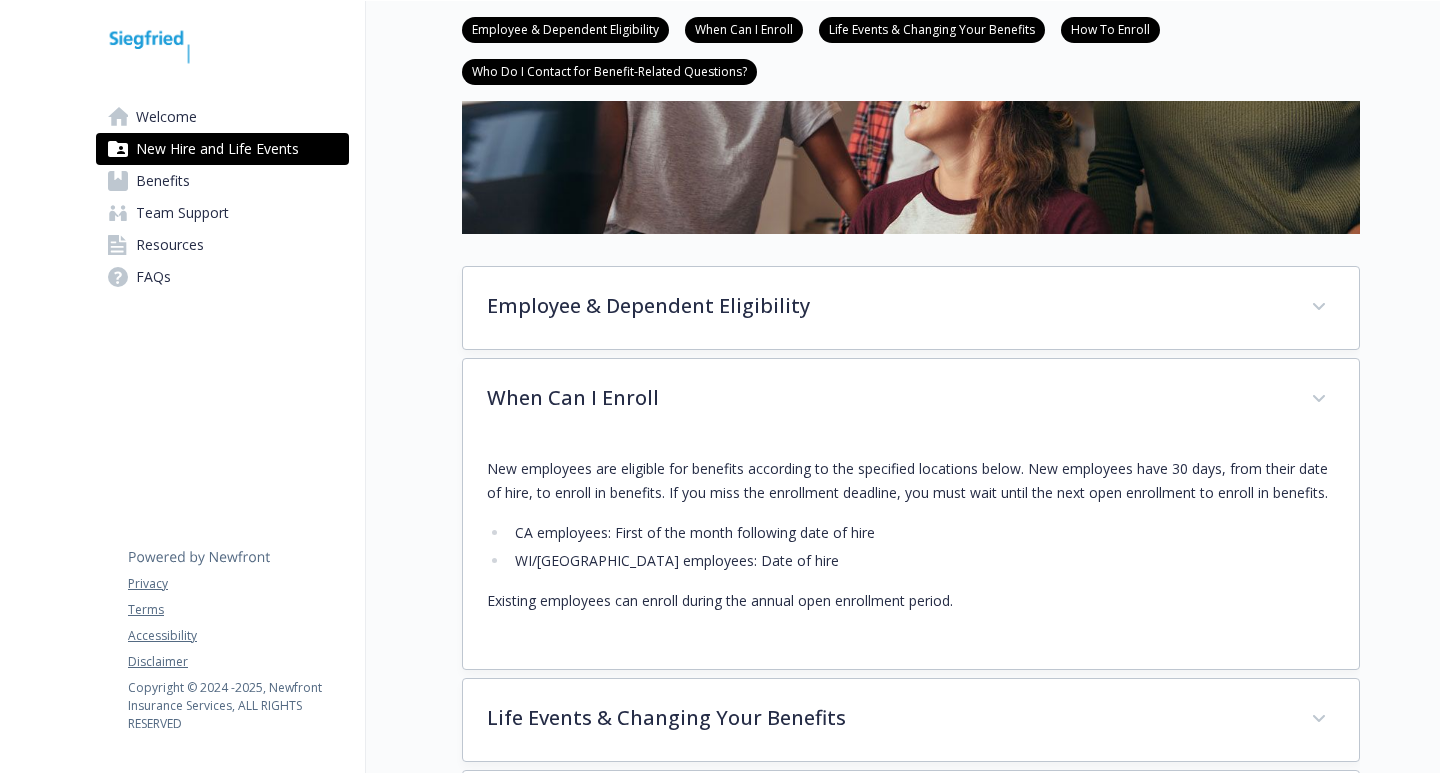 scroll, scrollTop: 400, scrollLeft: 0, axis: vertical 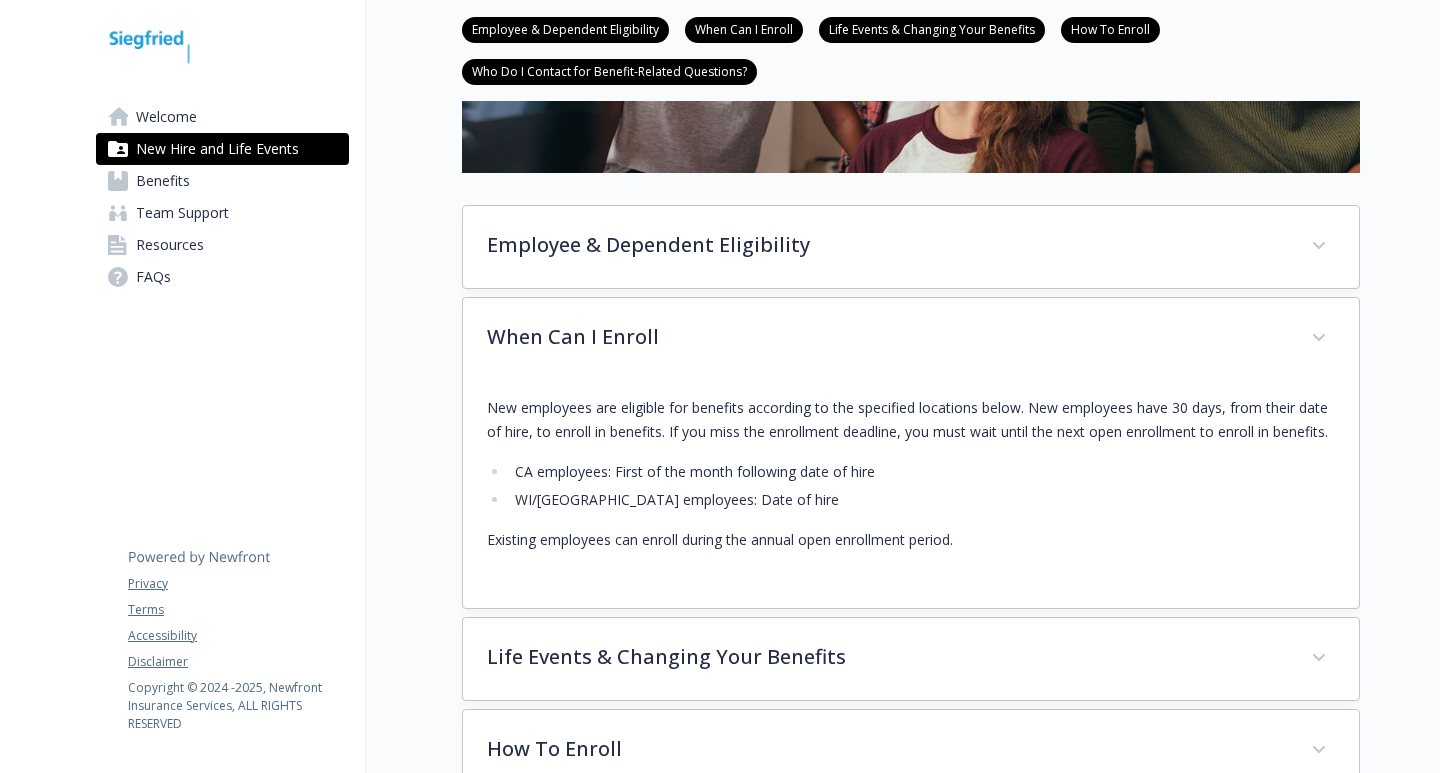 click at bounding box center [1400, 315] 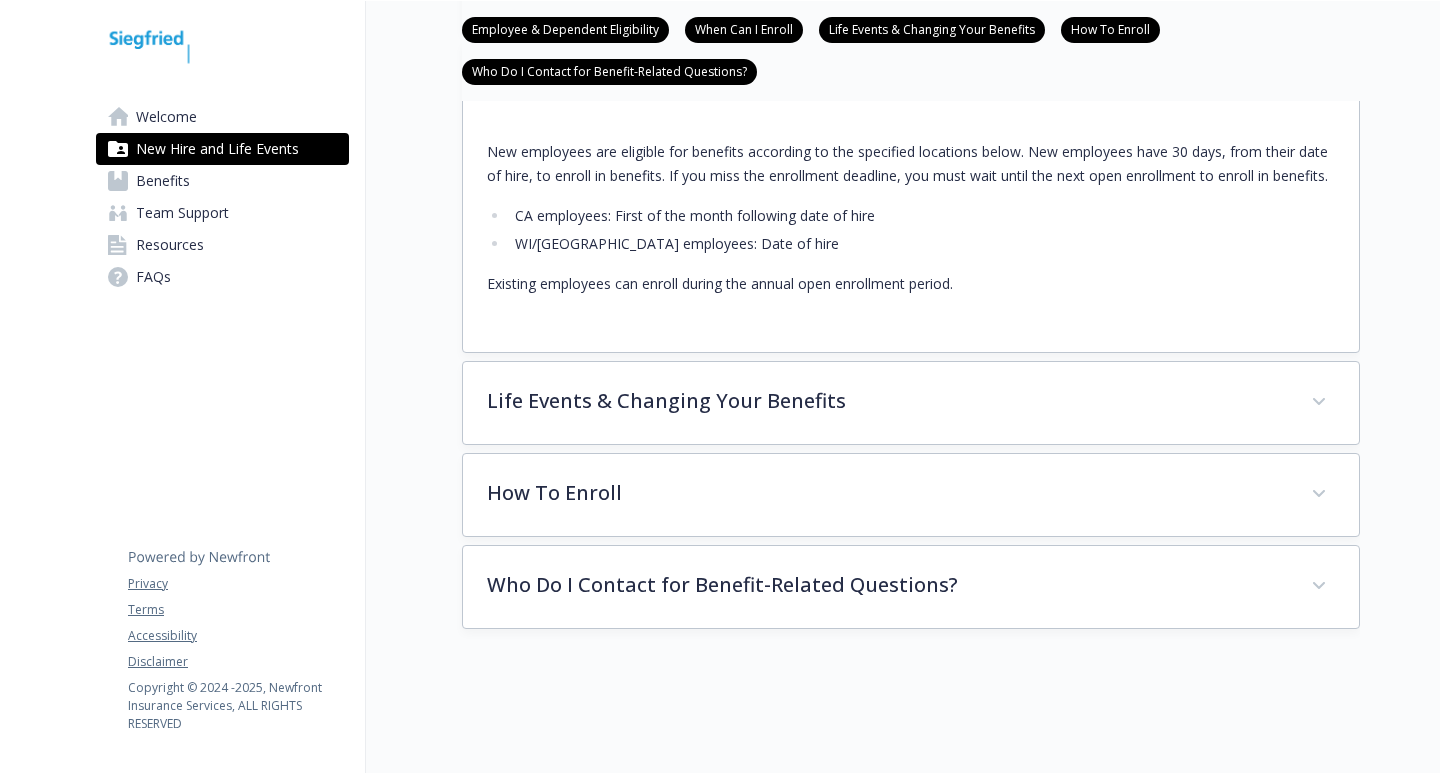 click on "New Hire and Life Events Employee & Dependent Eligibility When Can I Enroll Life Events & Changing Your Benefits How To Enroll Who Do I Contact for Benefit-Related Questions? Employee & Dependent Eligibility Employee Eligibility
[DEMOGRAPHIC_DATA] employees working at least 30 hours a week.  For new hires, benefit eligibility begins on the 1st of the month following your date of hire.
Dependent Eligibility
Your legal spouse or registered domestic partner or
Your dependent children (including your step-child and legally adopted child) up to age [DEMOGRAPHIC_DATA] or
Any dependent child who reaches the age limit and is incapable of self-support because of a mental or [MEDICAL_DATA].
Note: Parents, siblings, and their children are not eligible dependents.
Domestic Partner Coverage
When Can I Enroll
CA employees: First of the month following date of hire
WI/[GEOGRAPHIC_DATA] employees: Date of hire
Existing employees can enroll during the annual open enrollment period. Life Events & Changing Your Benefits" at bounding box center (863, 59) 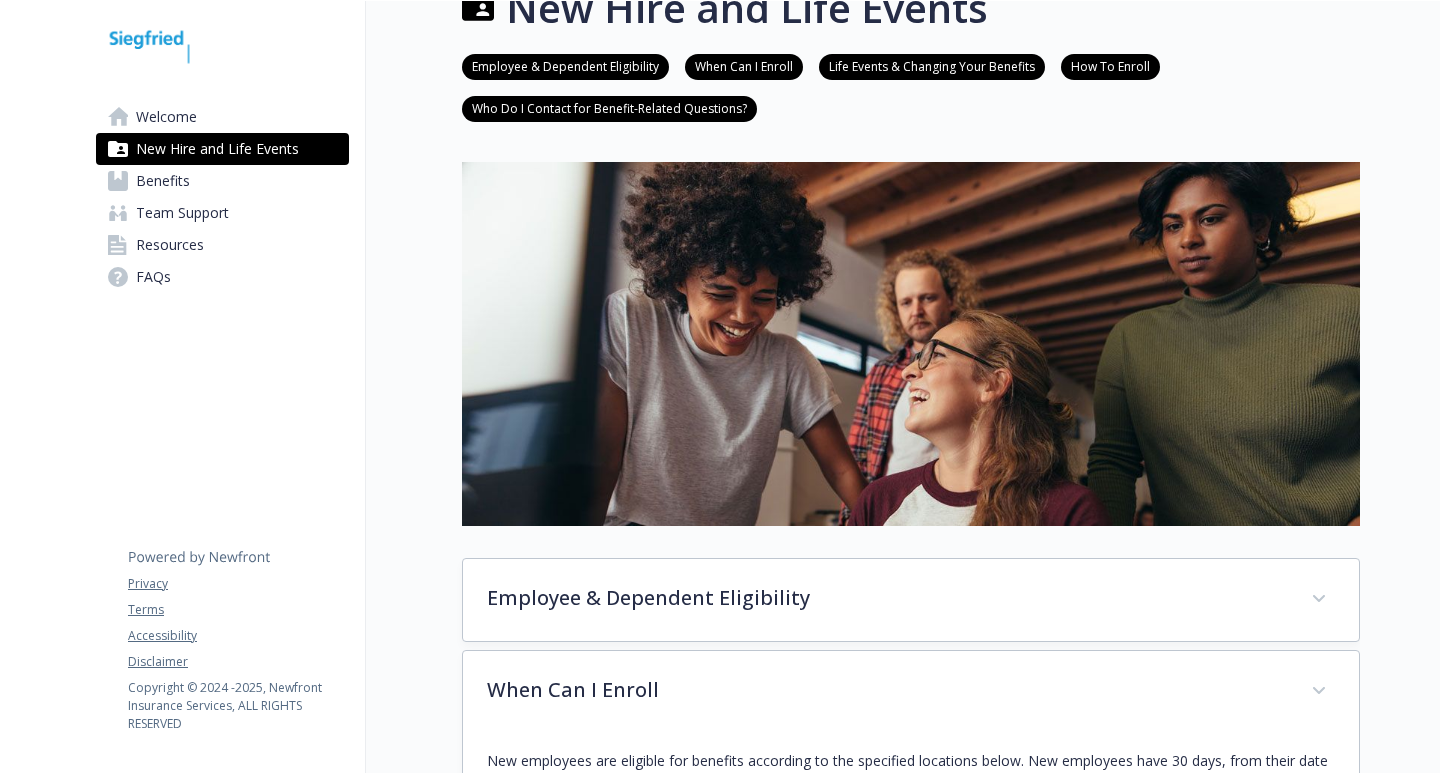 scroll, scrollTop: 0, scrollLeft: 0, axis: both 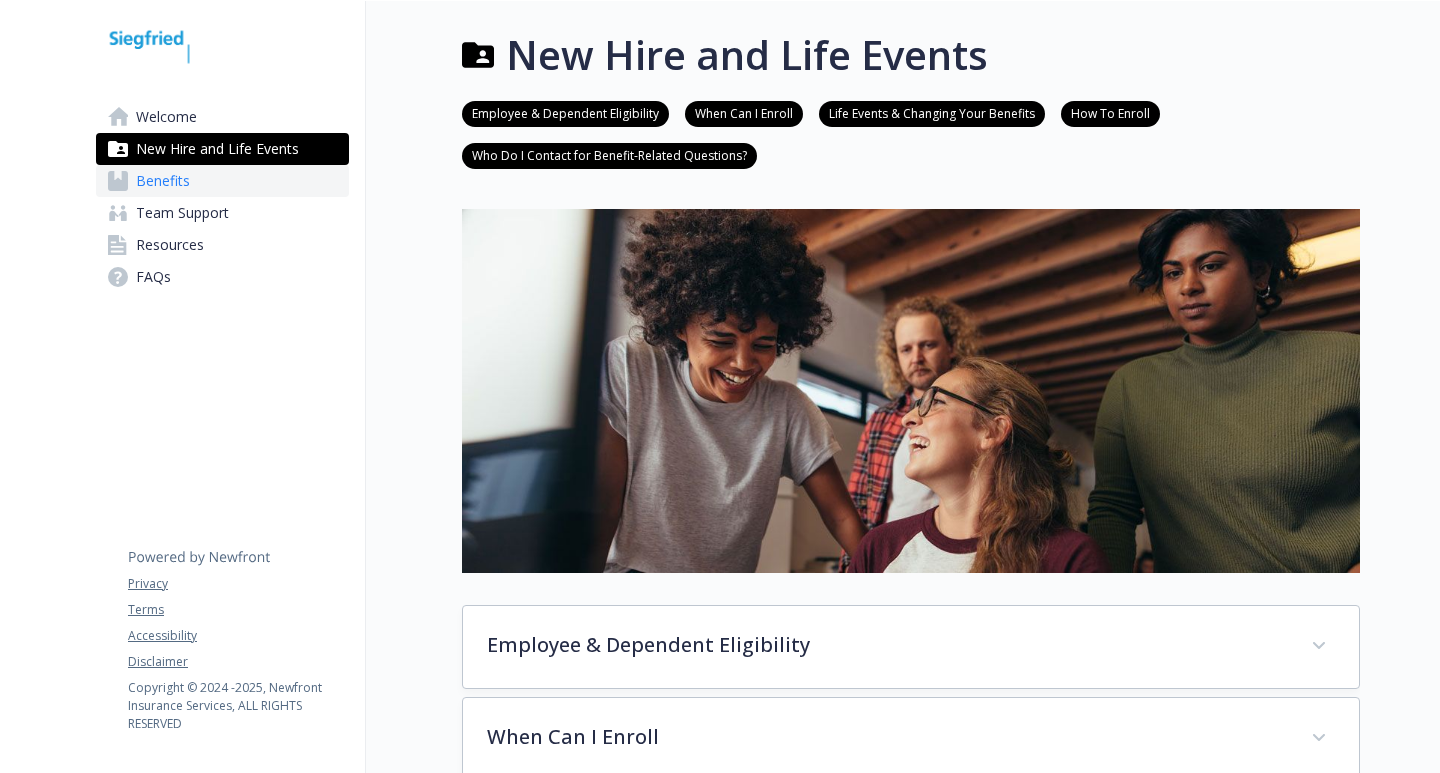 click on "Benefits" at bounding box center (163, 181) 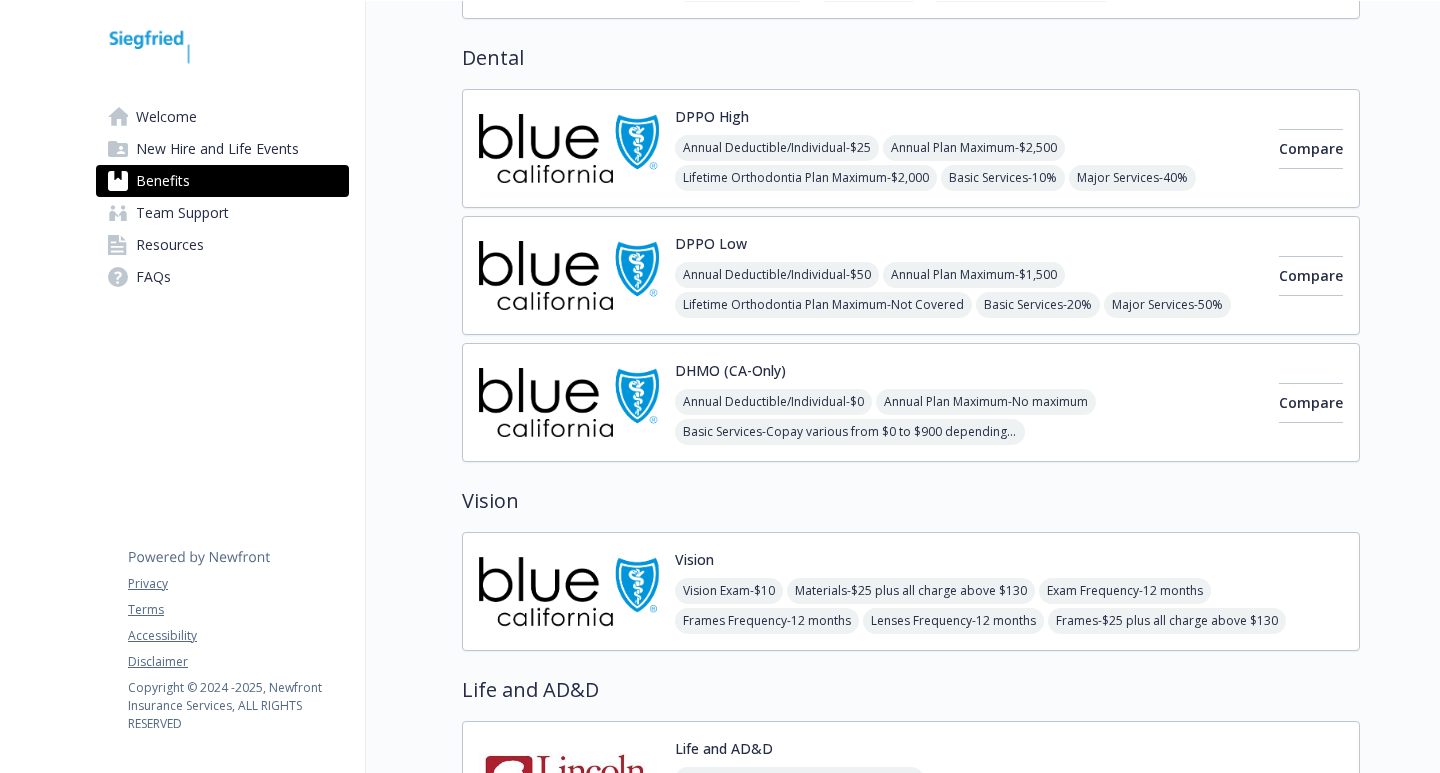 scroll, scrollTop: 700, scrollLeft: 0, axis: vertical 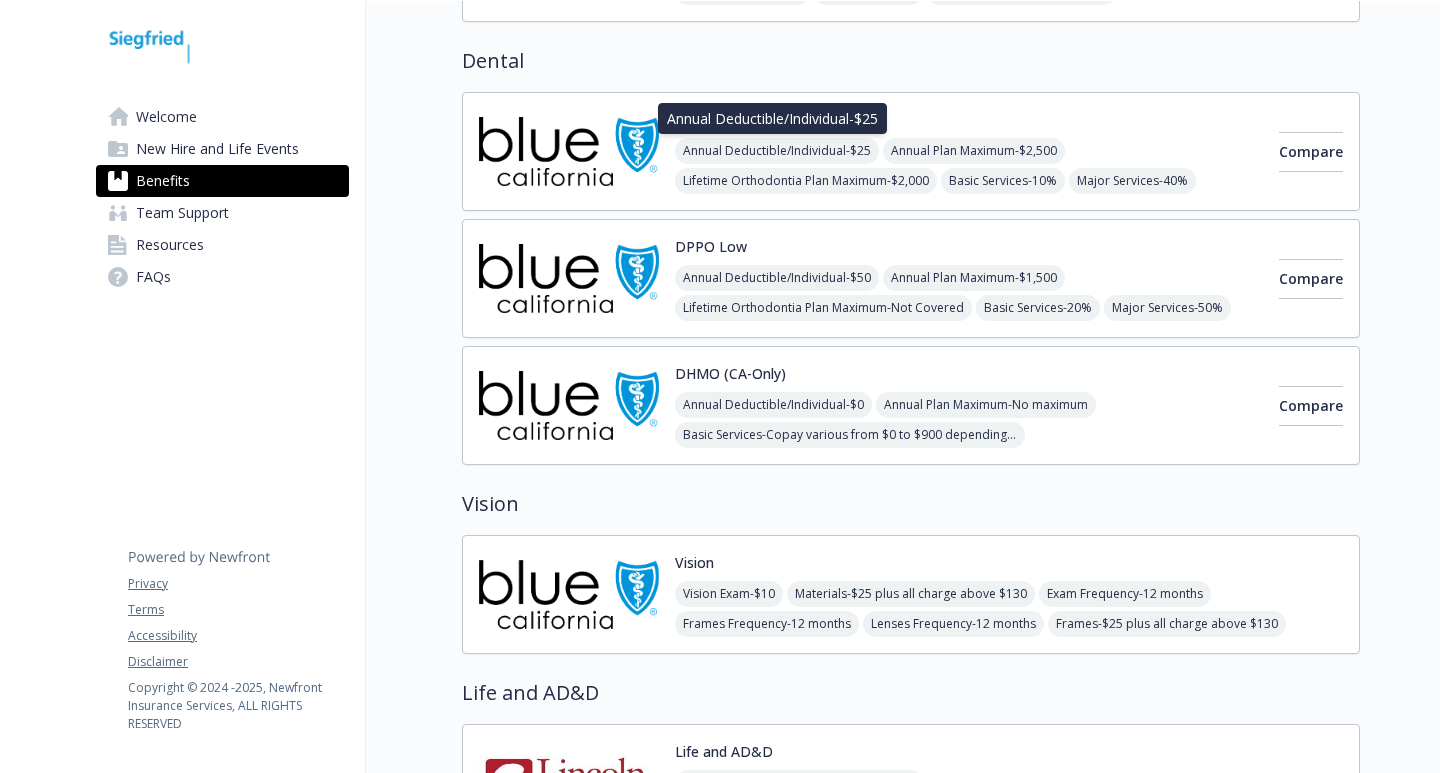 click on "Annual Deductible/Individual  -  $25" at bounding box center [777, 151] 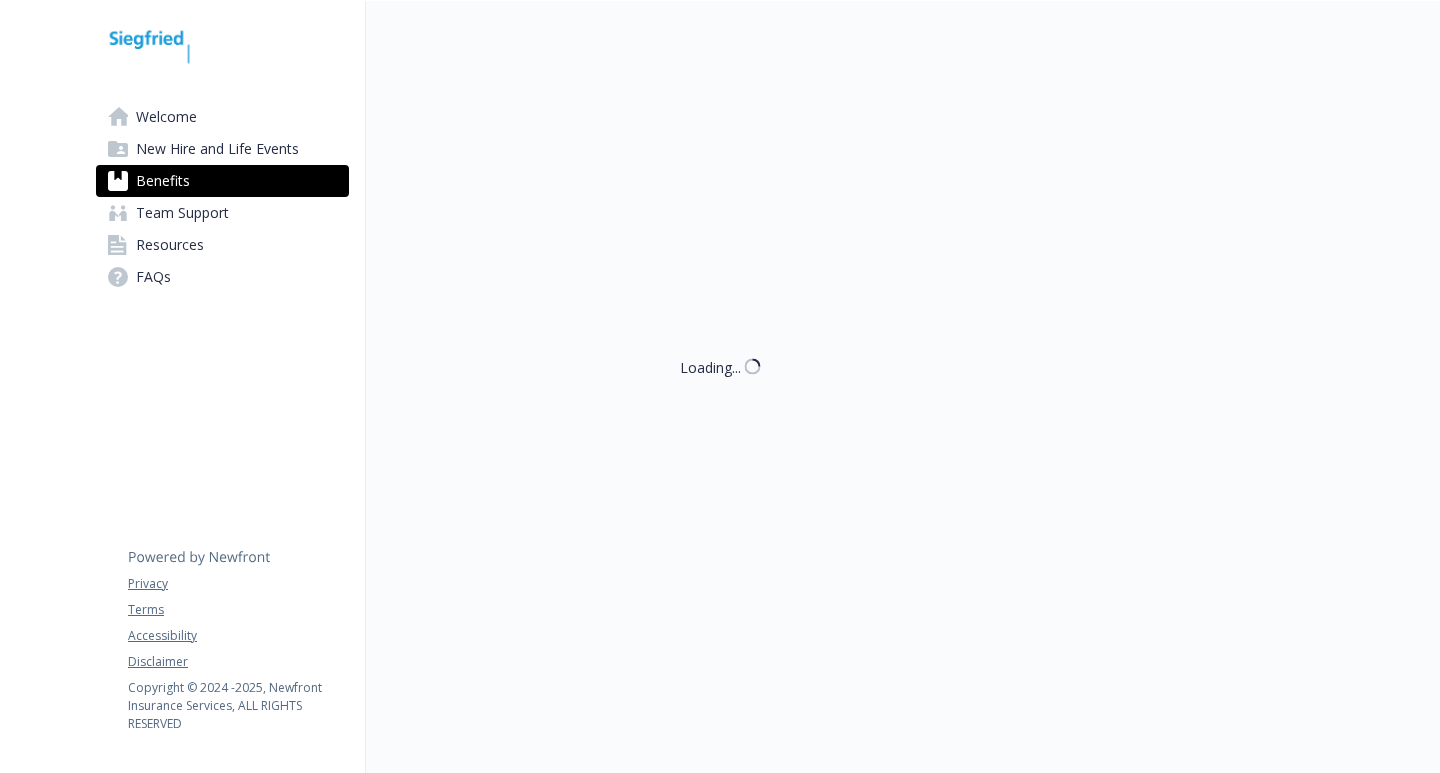 scroll, scrollTop: 700, scrollLeft: 0, axis: vertical 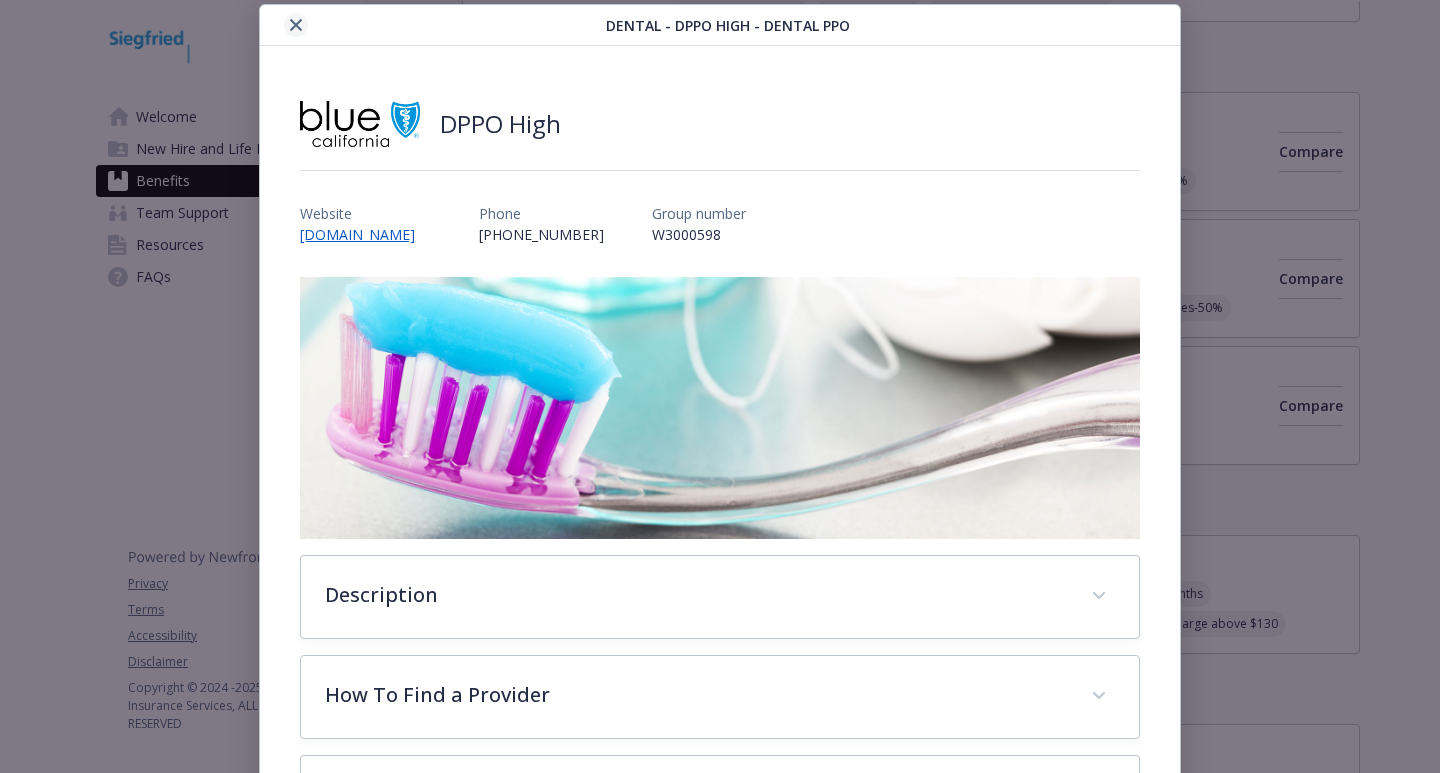click 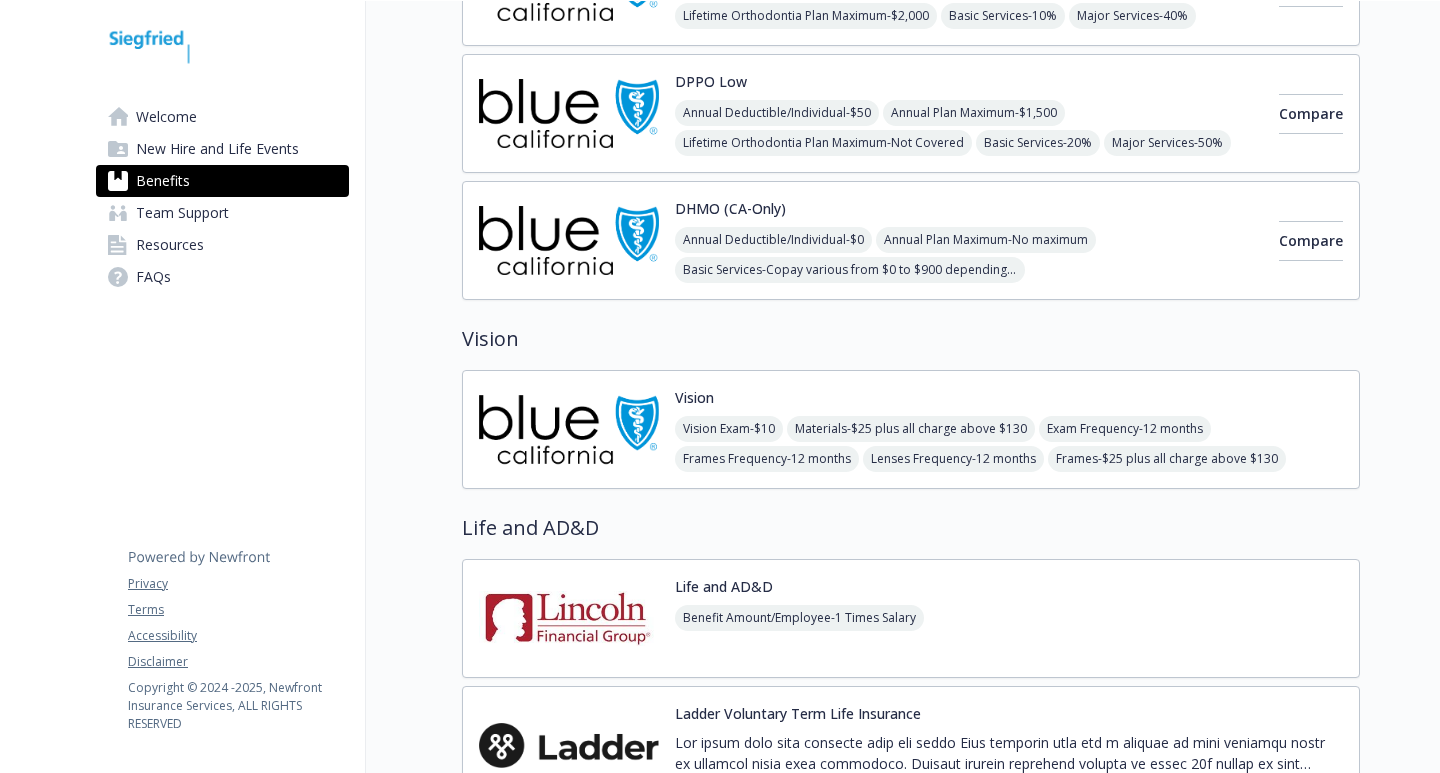 scroll, scrollTop: 900, scrollLeft: 0, axis: vertical 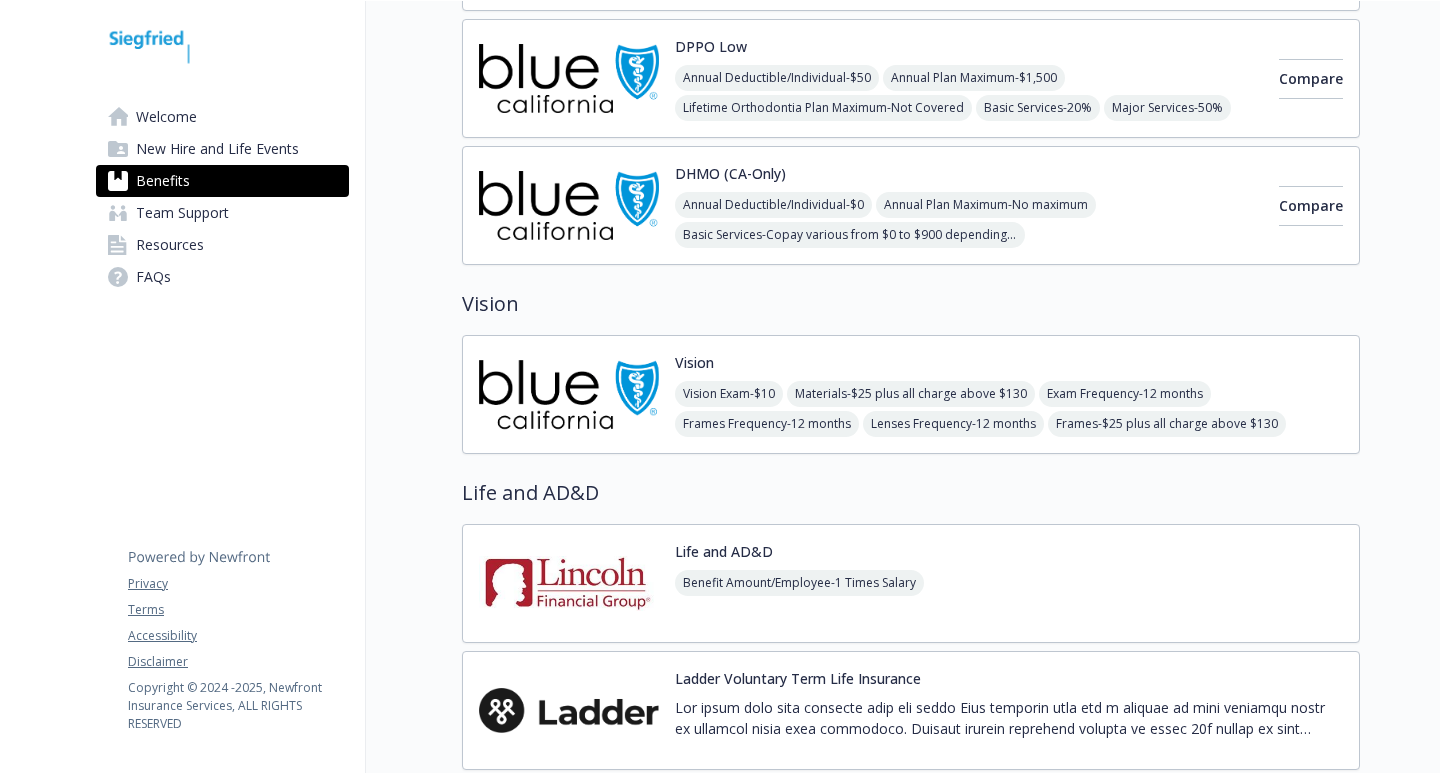 click at bounding box center [569, 394] 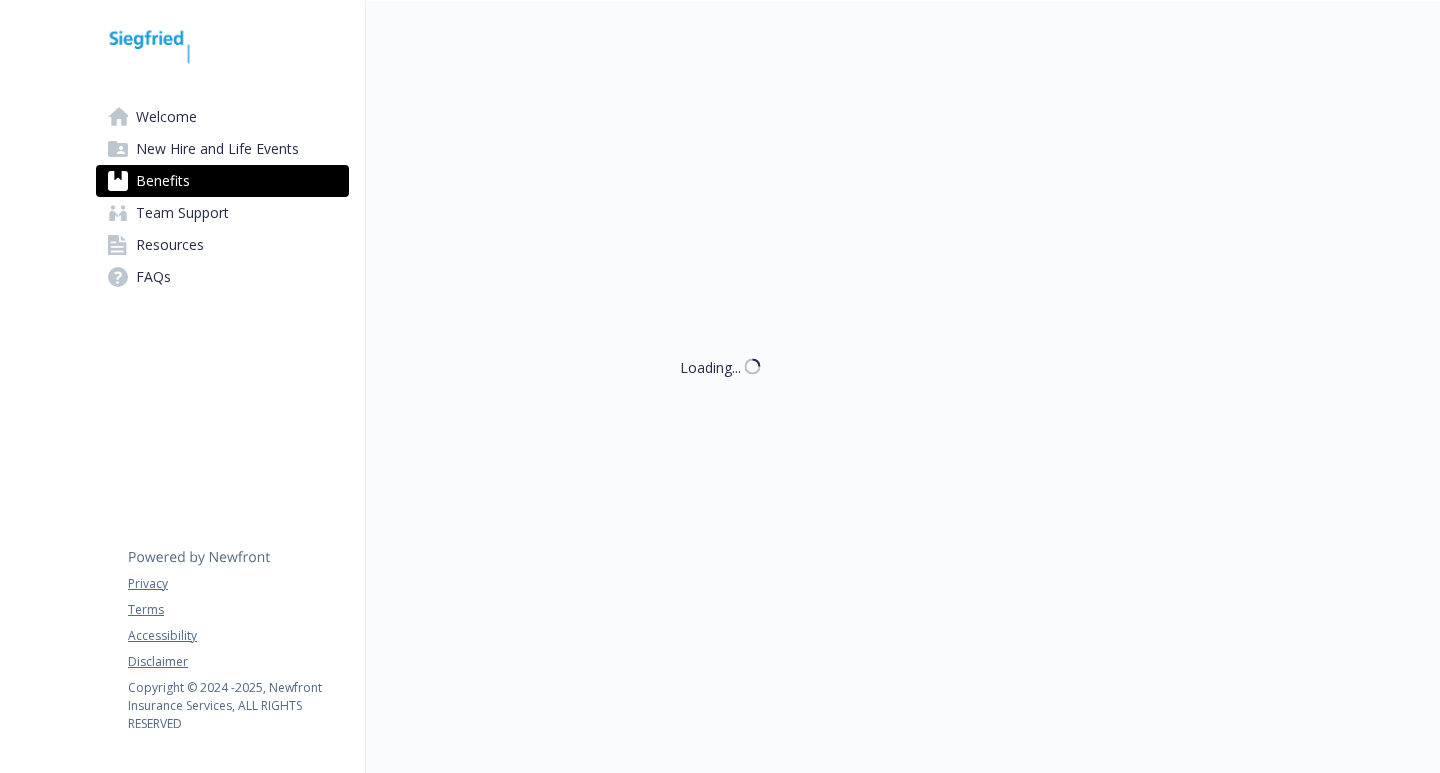 scroll, scrollTop: 900, scrollLeft: 0, axis: vertical 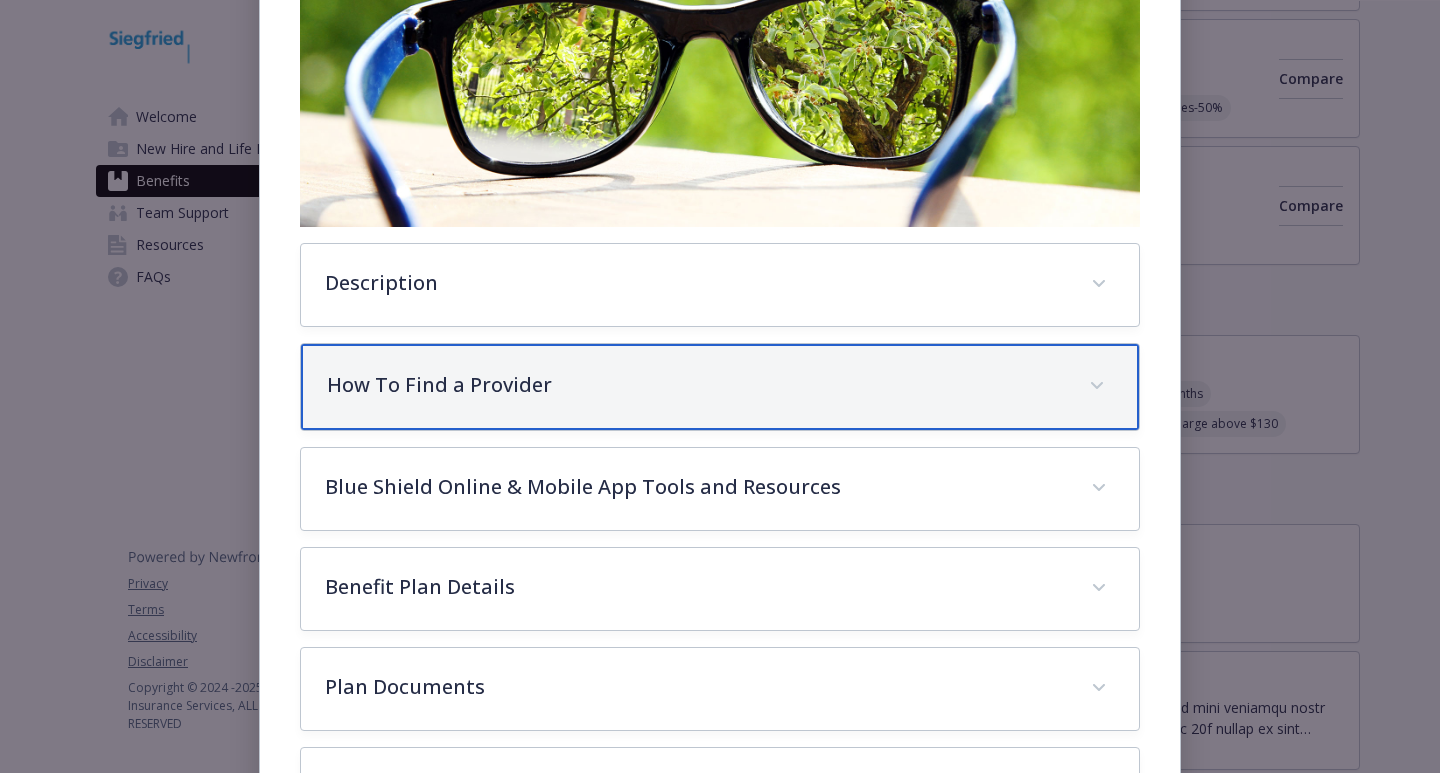 drag, startPoint x: 421, startPoint y: 393, endPoint x: 357, endPoint y: 379, distance: 65.51336 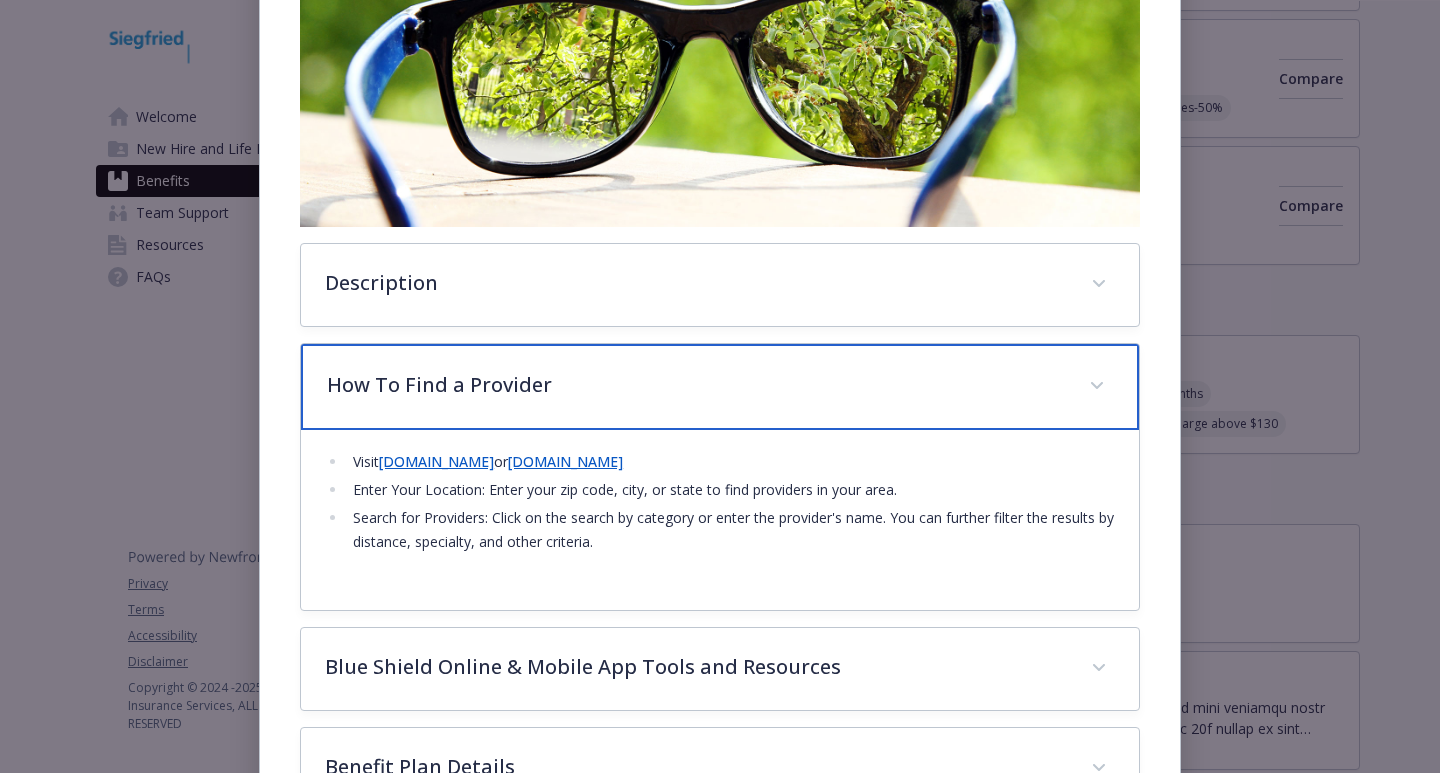scroll, scrollTop: 600, scrollLeft: 0, axis: vertical 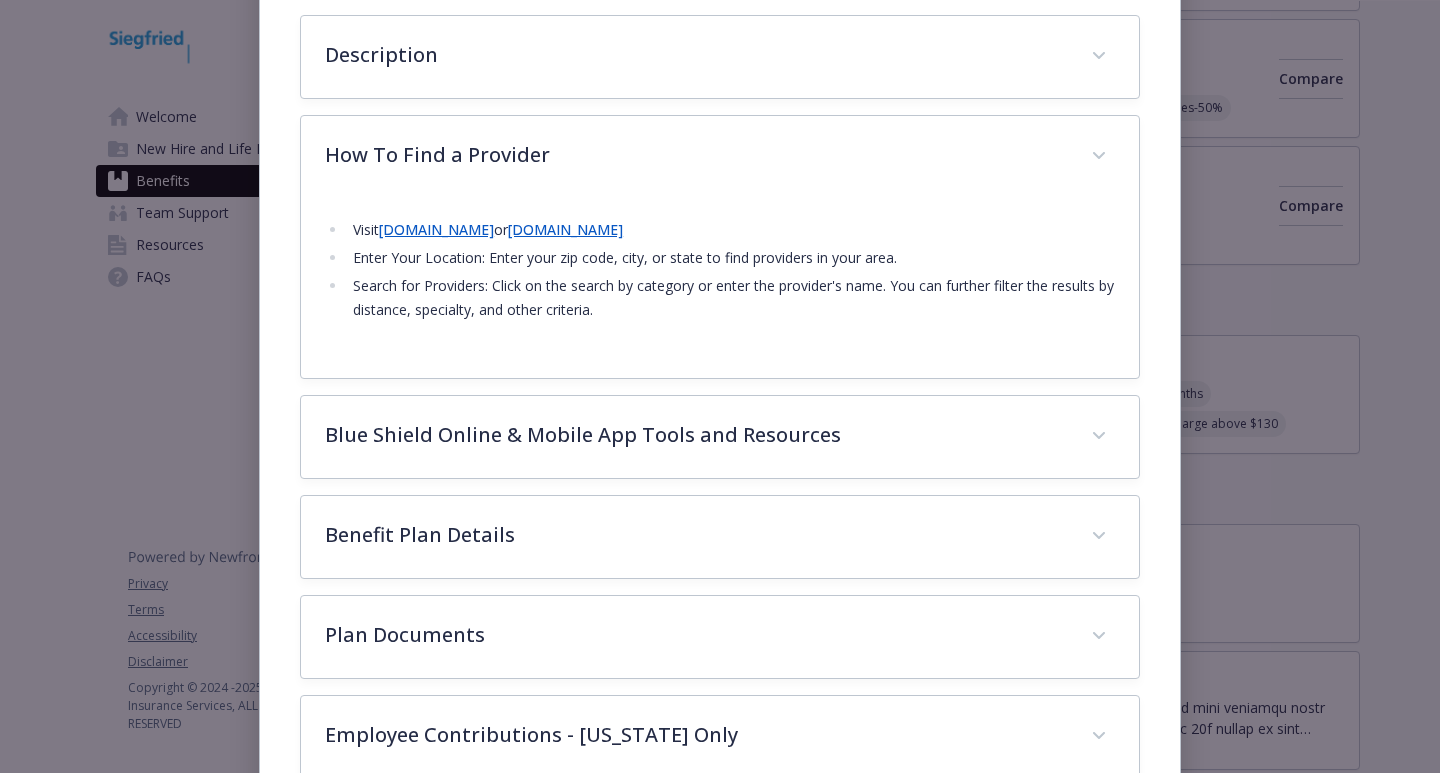 click on "[DOMAIN_NAME]" at bounding box center (436, 229) 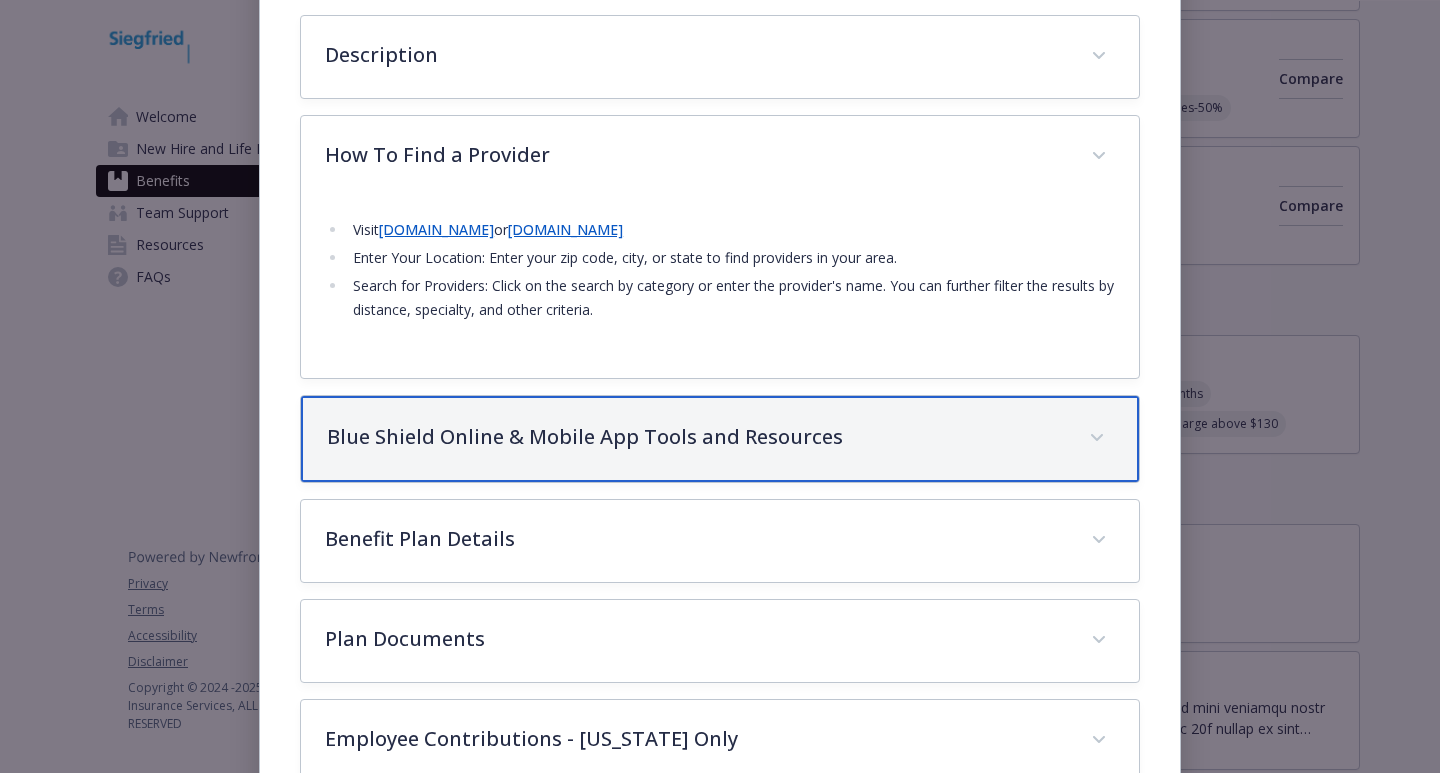 click on "Blue Shield Online & Mobile App Tools and Resources" at bounding box center (696, 437) 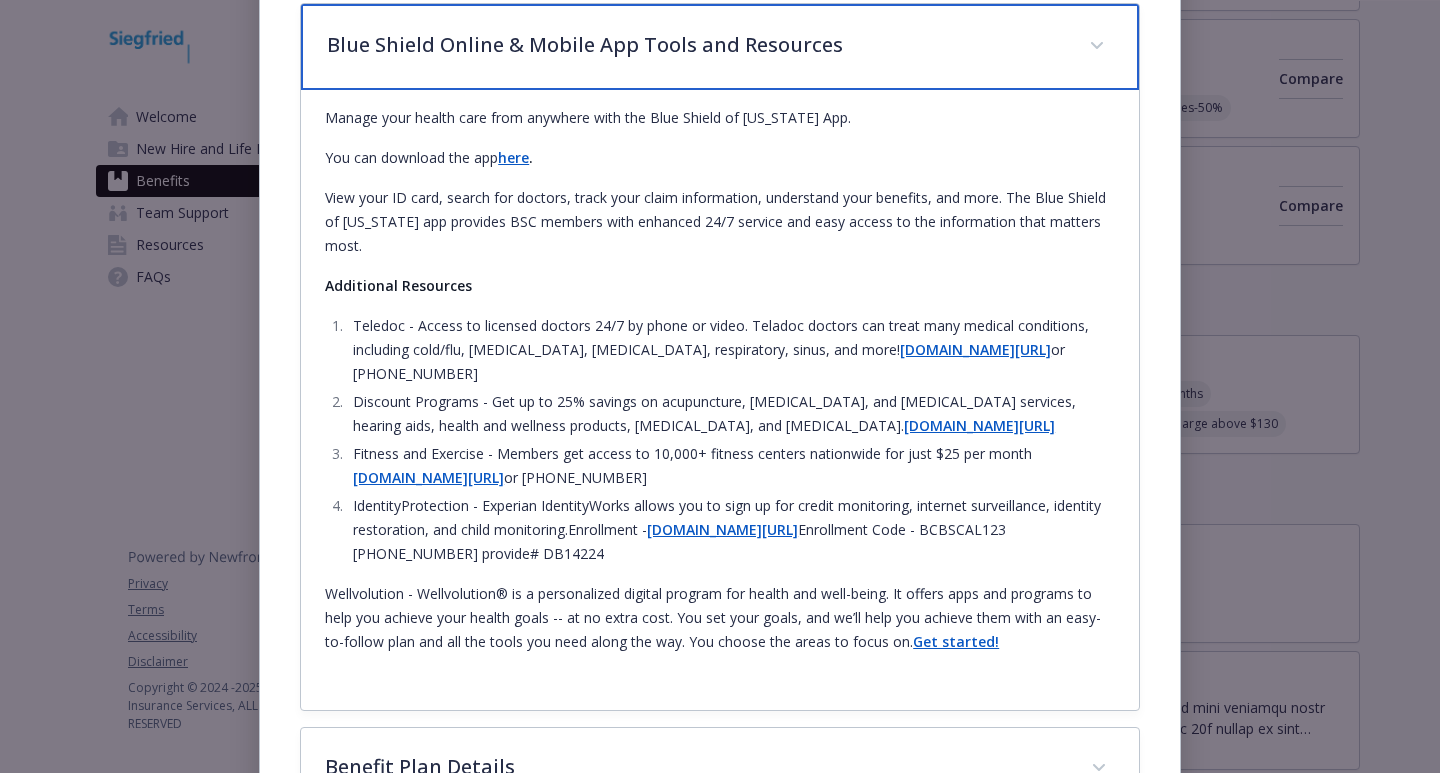 scroll, scrollTop: 1000, scrollLeft: 0, axis: vertical 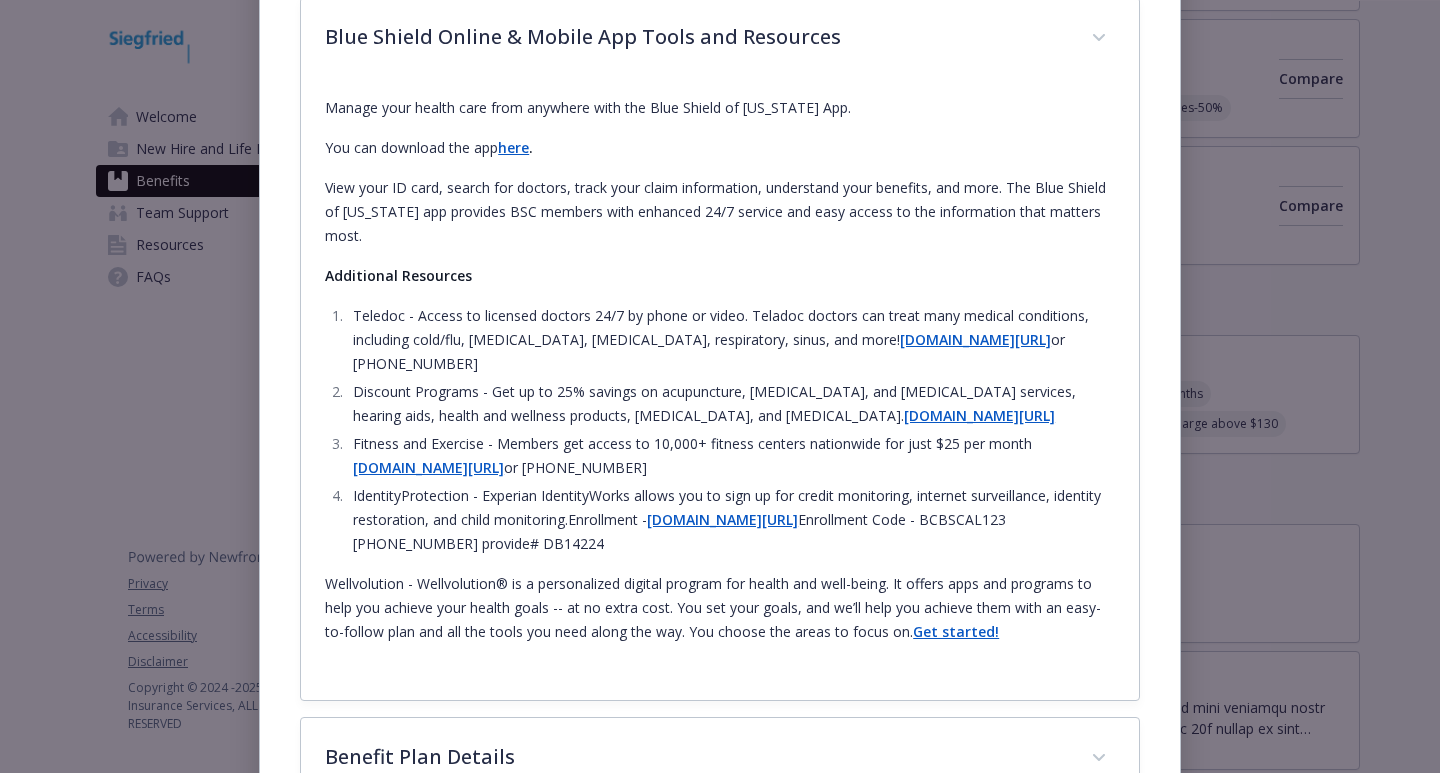 click on "here" at bounding box center [513, 147] 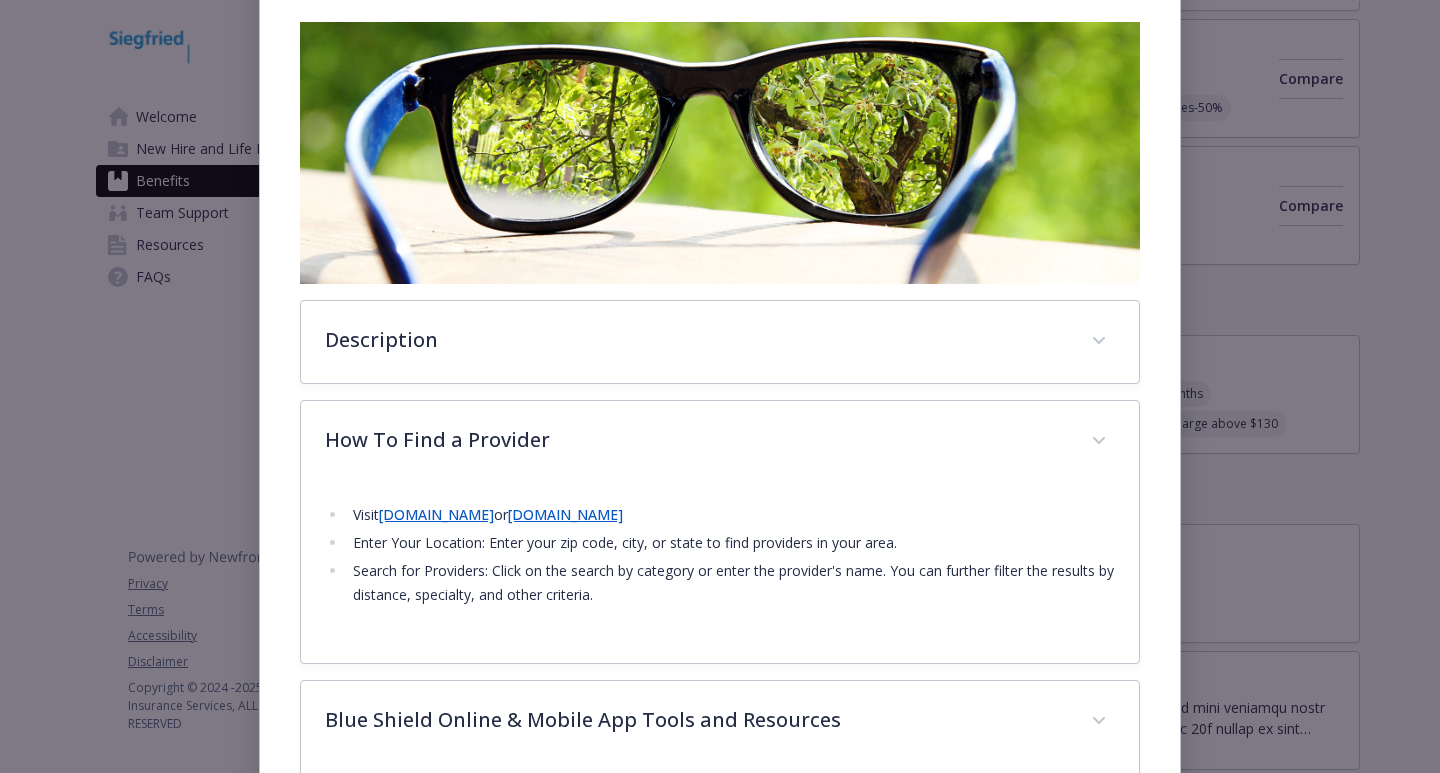 scroll, scrollTop: 0, scrollLeft: 0, axis: both 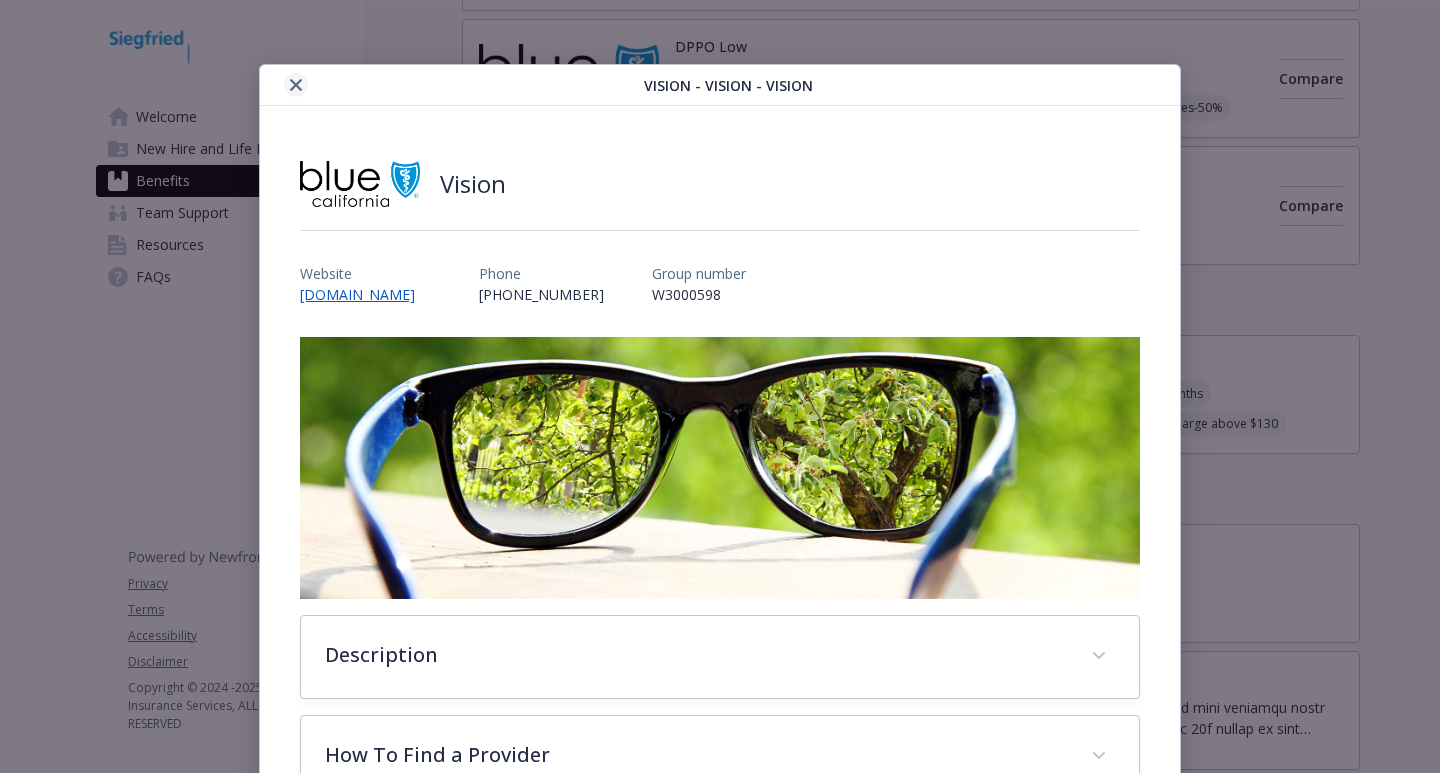 click at bounding box center [296, 85] 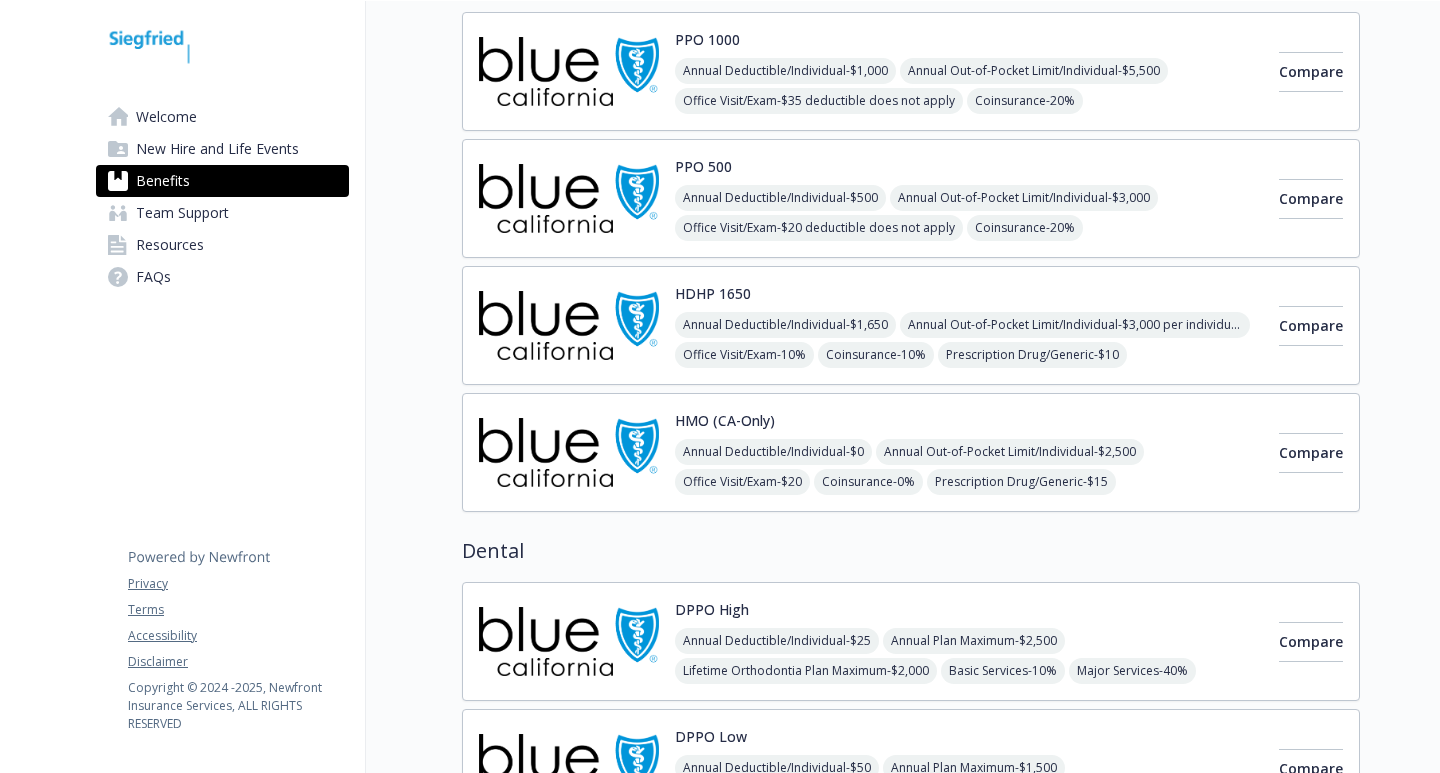 scroll, scrollTop: 200, scrollLeft: 0, axis: vertical 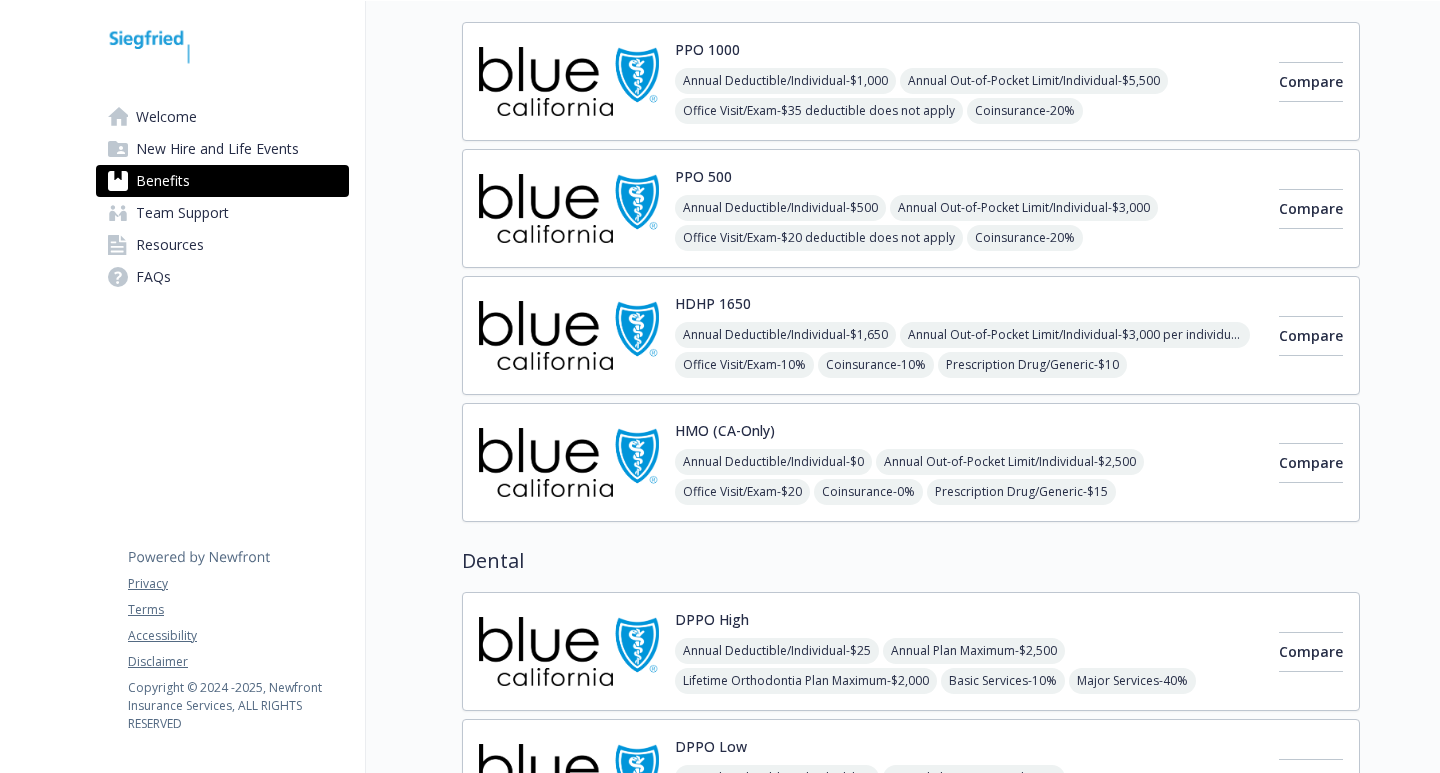 click on "Annual Deductible/Individual  -  $1,000" at bounding box center (785, 81) 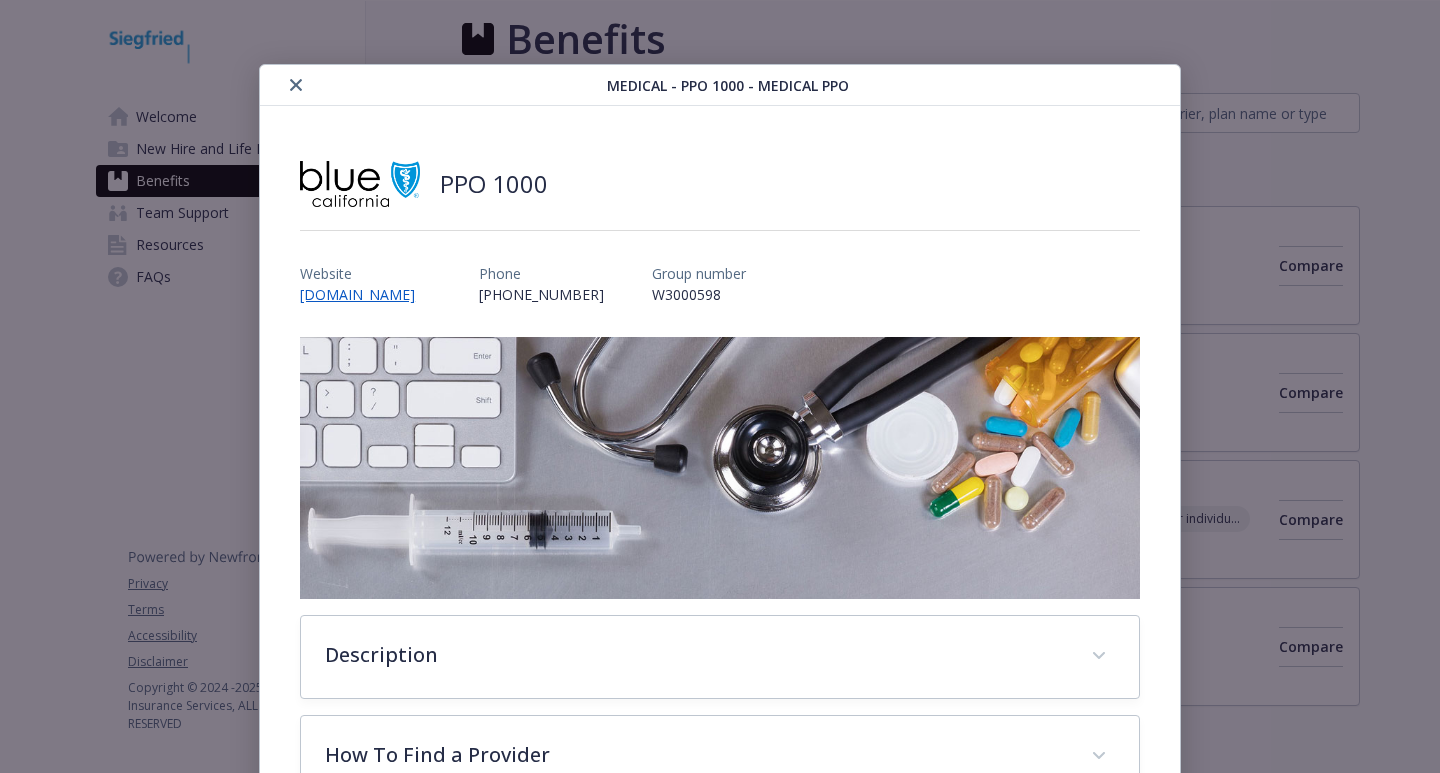 scroll, scrollTop: 200, scrollLeft: 0, axis: vertical 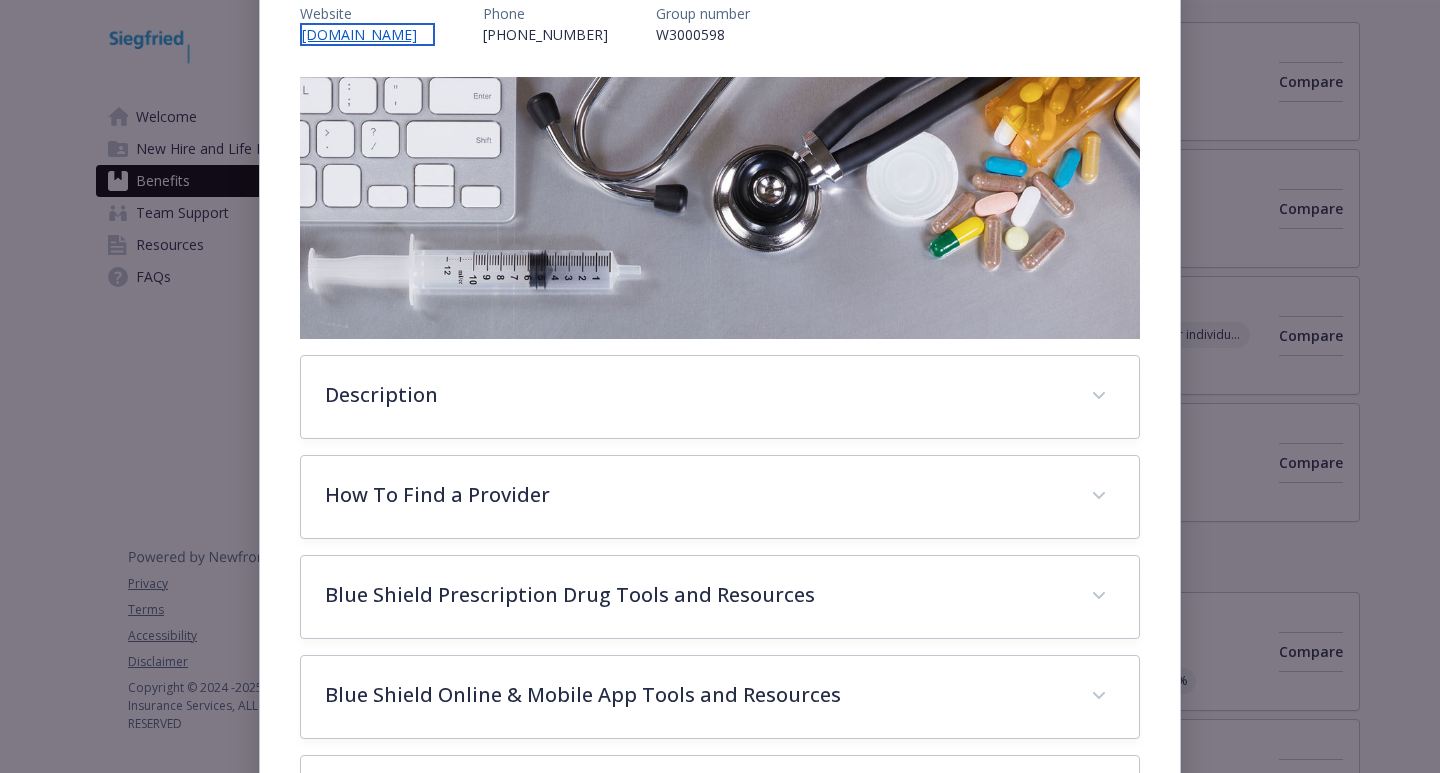 click on "[DOMAIN_NAME]" at bounding box center [367, 34] 